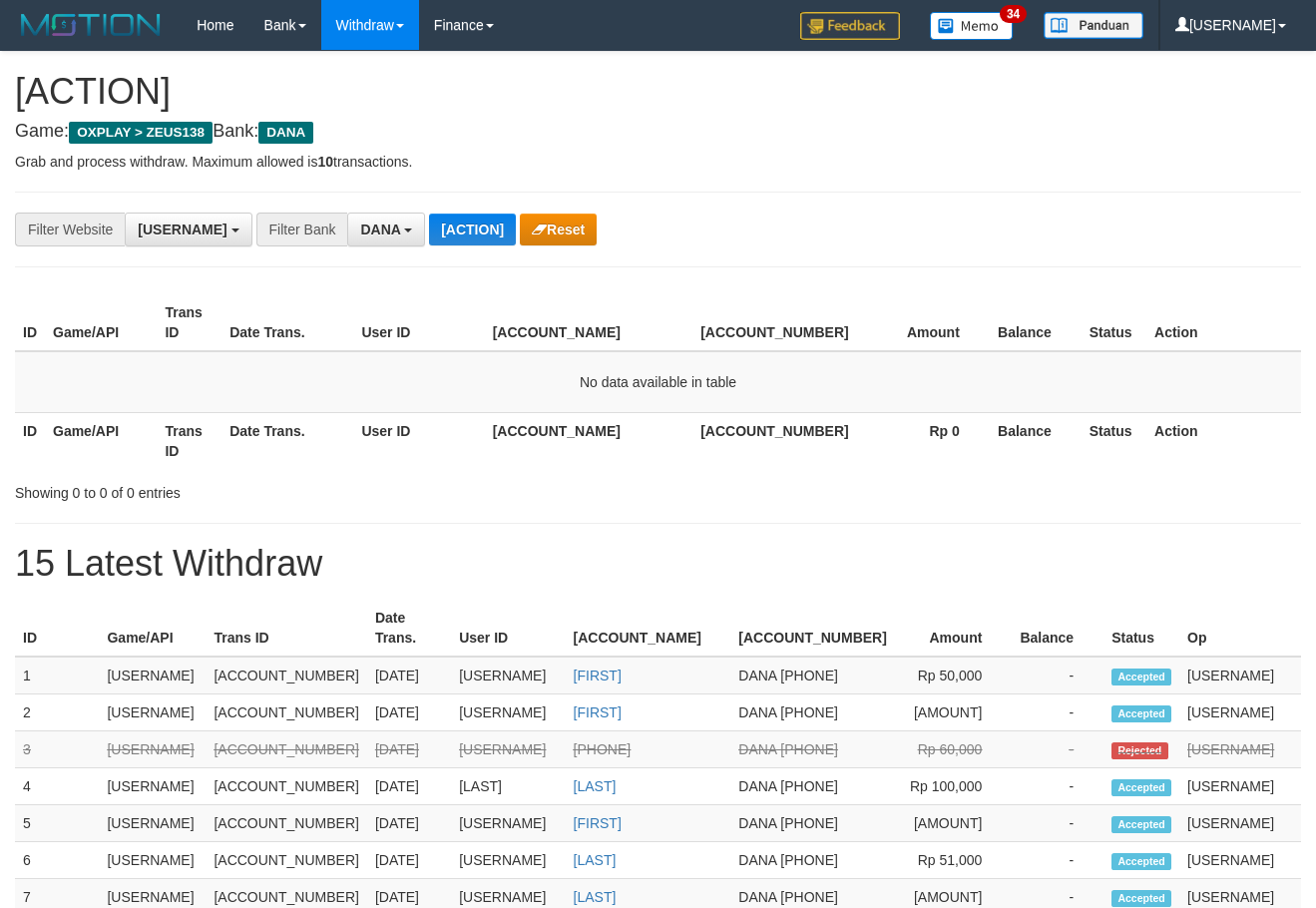scroll, scrollTop: 0, scrollLeft: 0, axis: both 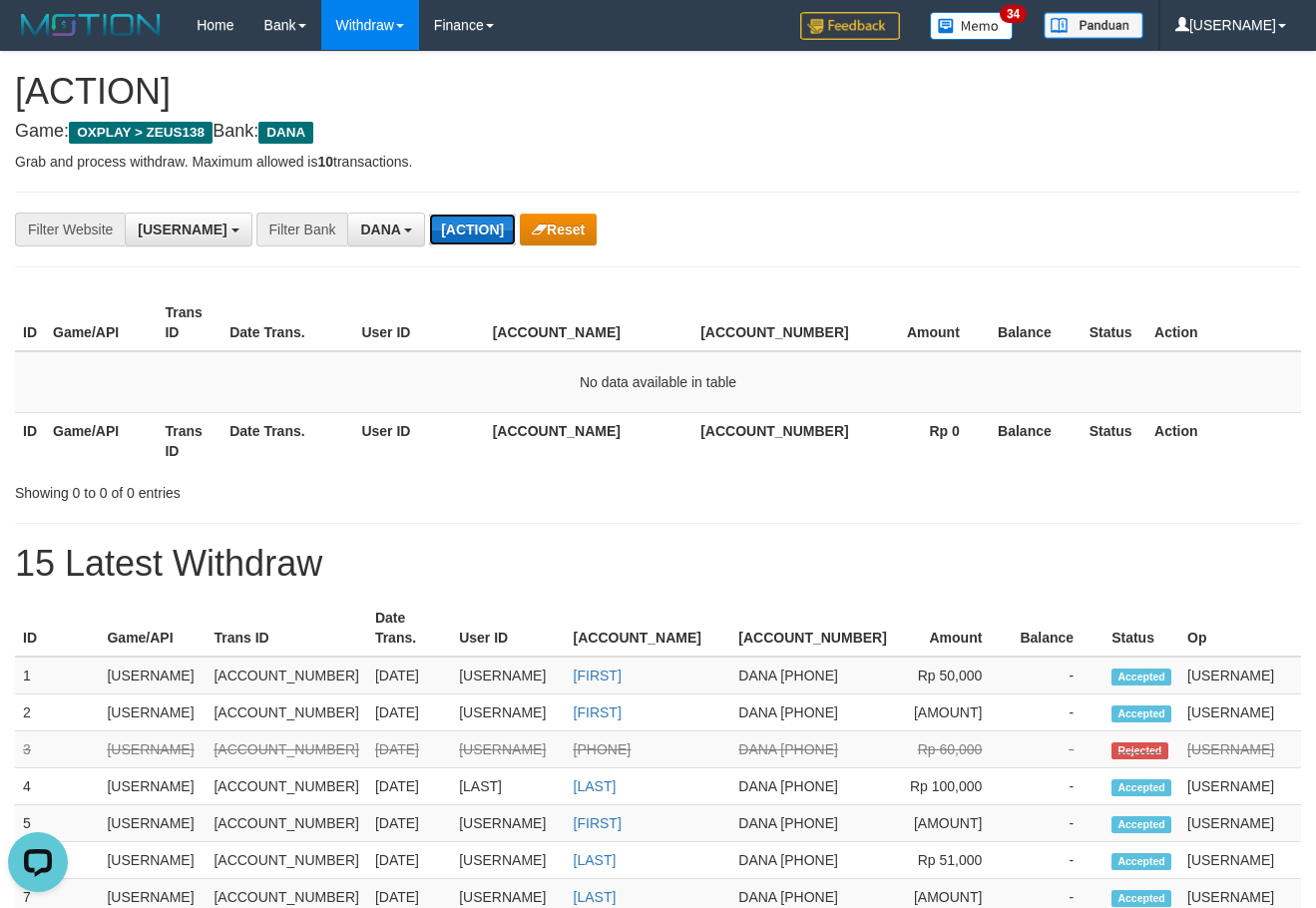 click on "Grab Withdraw" at bounding box center (472, 229) 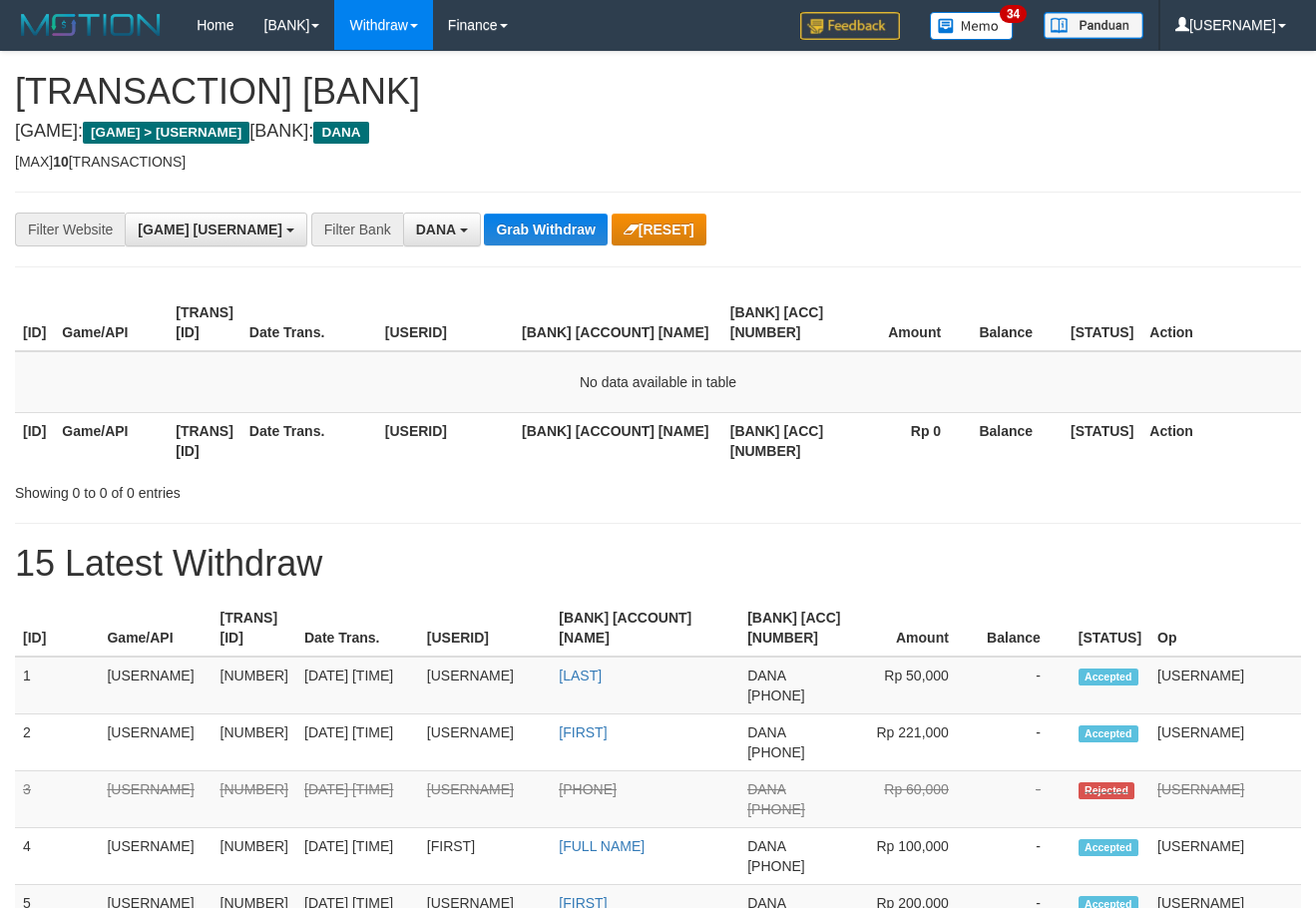 scroll, scrollTop: 0, scrollLeft: 0, axis: both 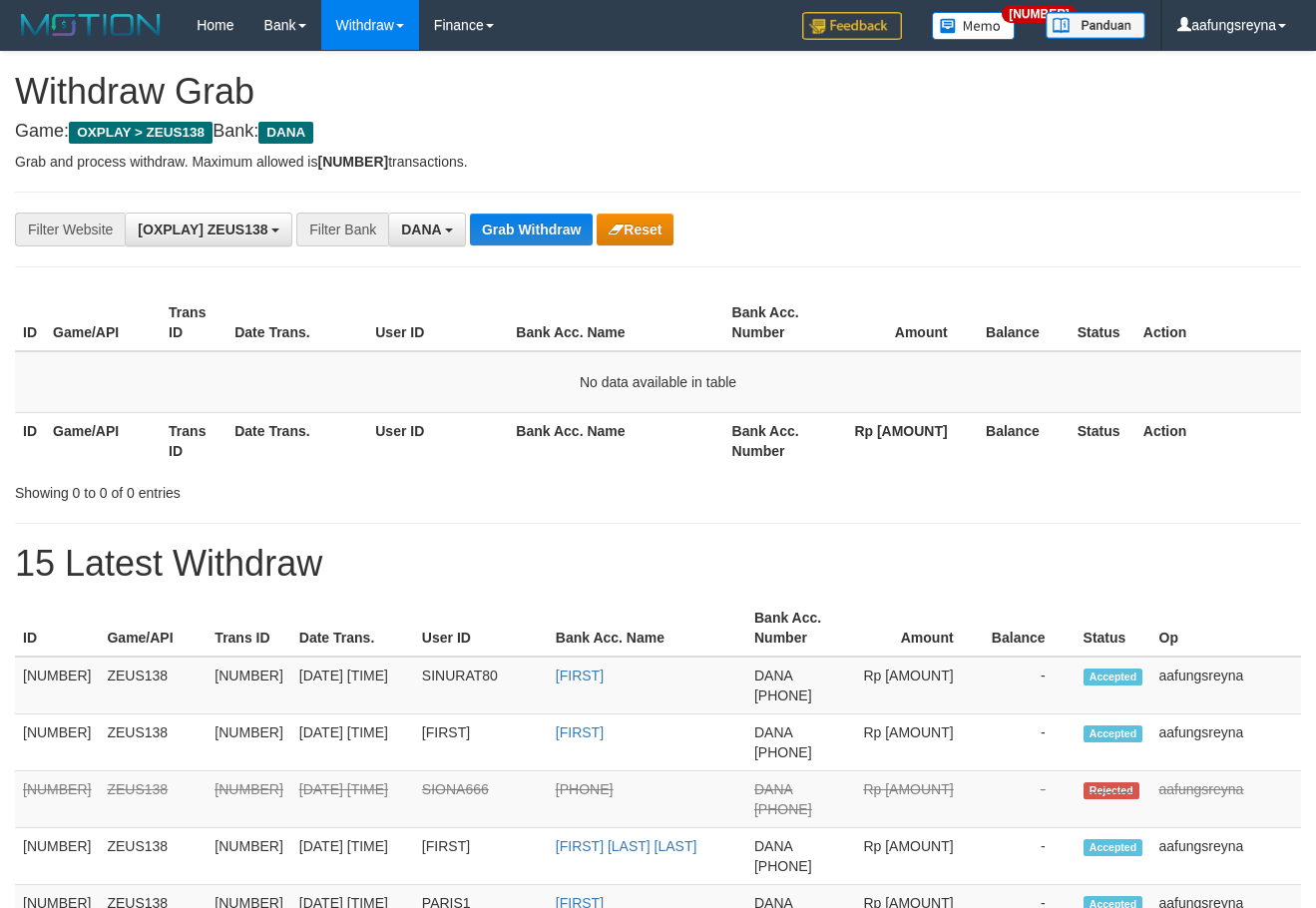 click on "Grab Withdraw" at bounding box center [531, 229] 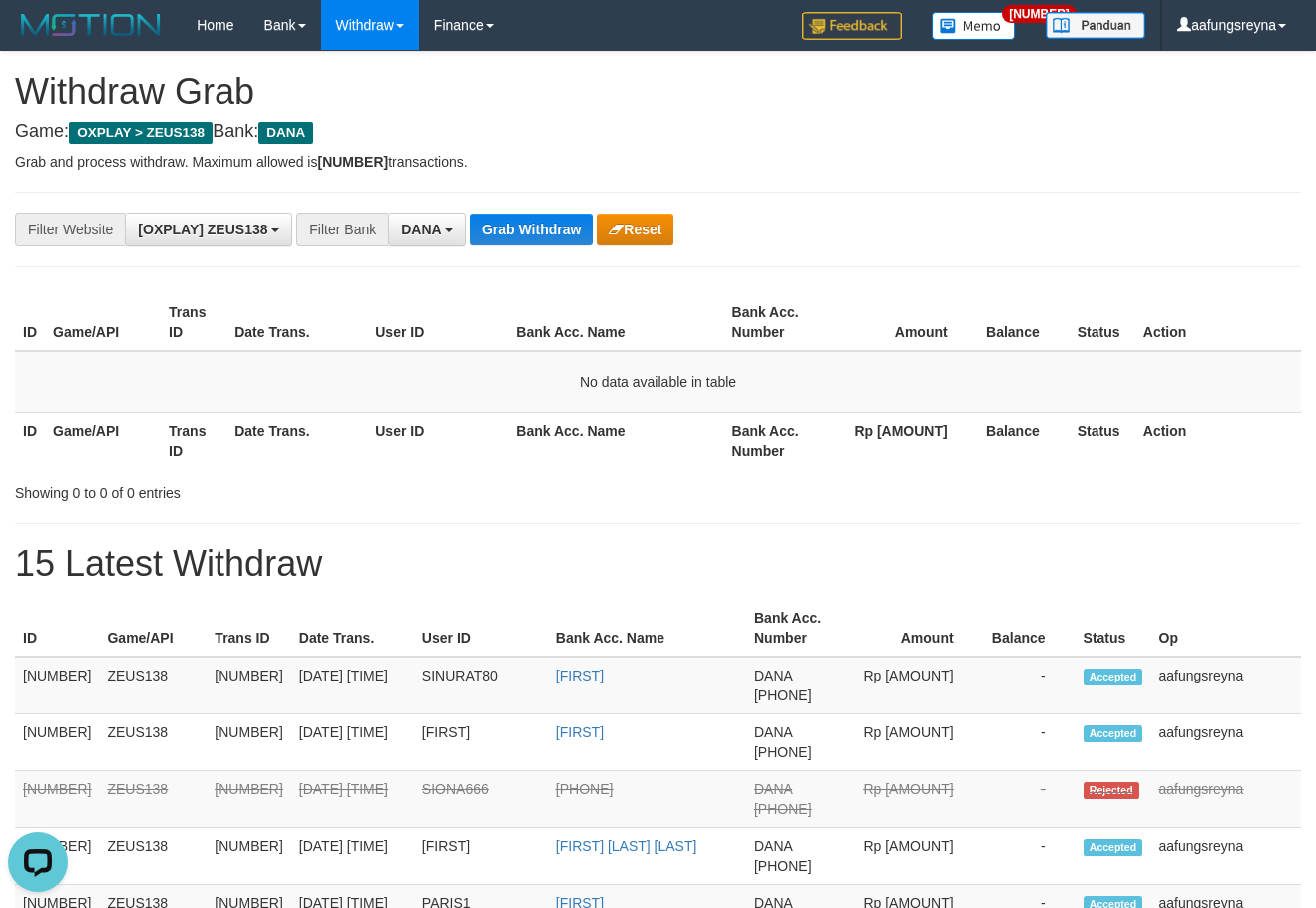 scroll, scrollTop: 0, scrollLeft: 0, axis: both 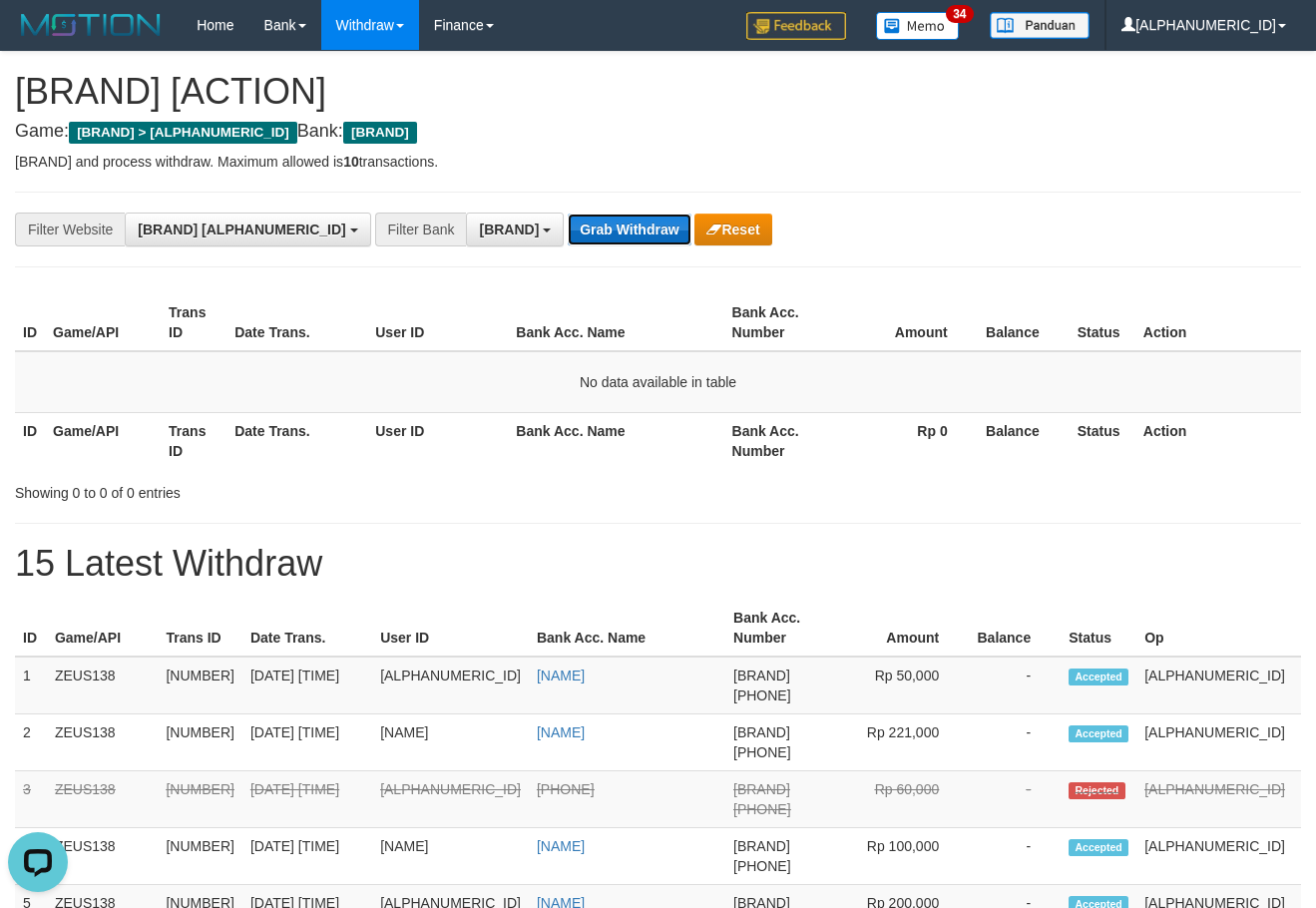 click on "Grab Withdraw" at bounding box center [629, 229] 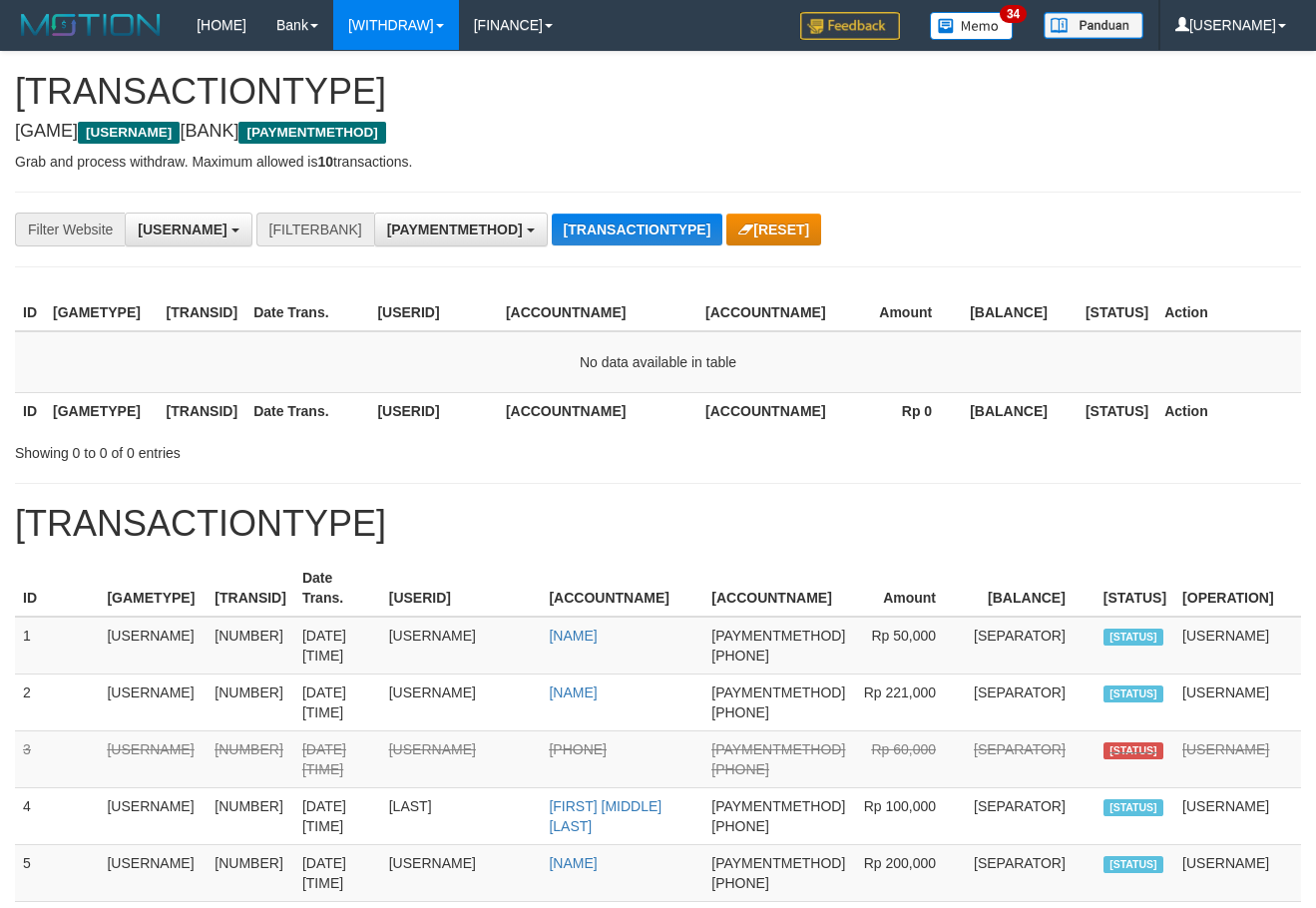 scroll, scrollTop: 0, scrollLeft: 0, axis: both 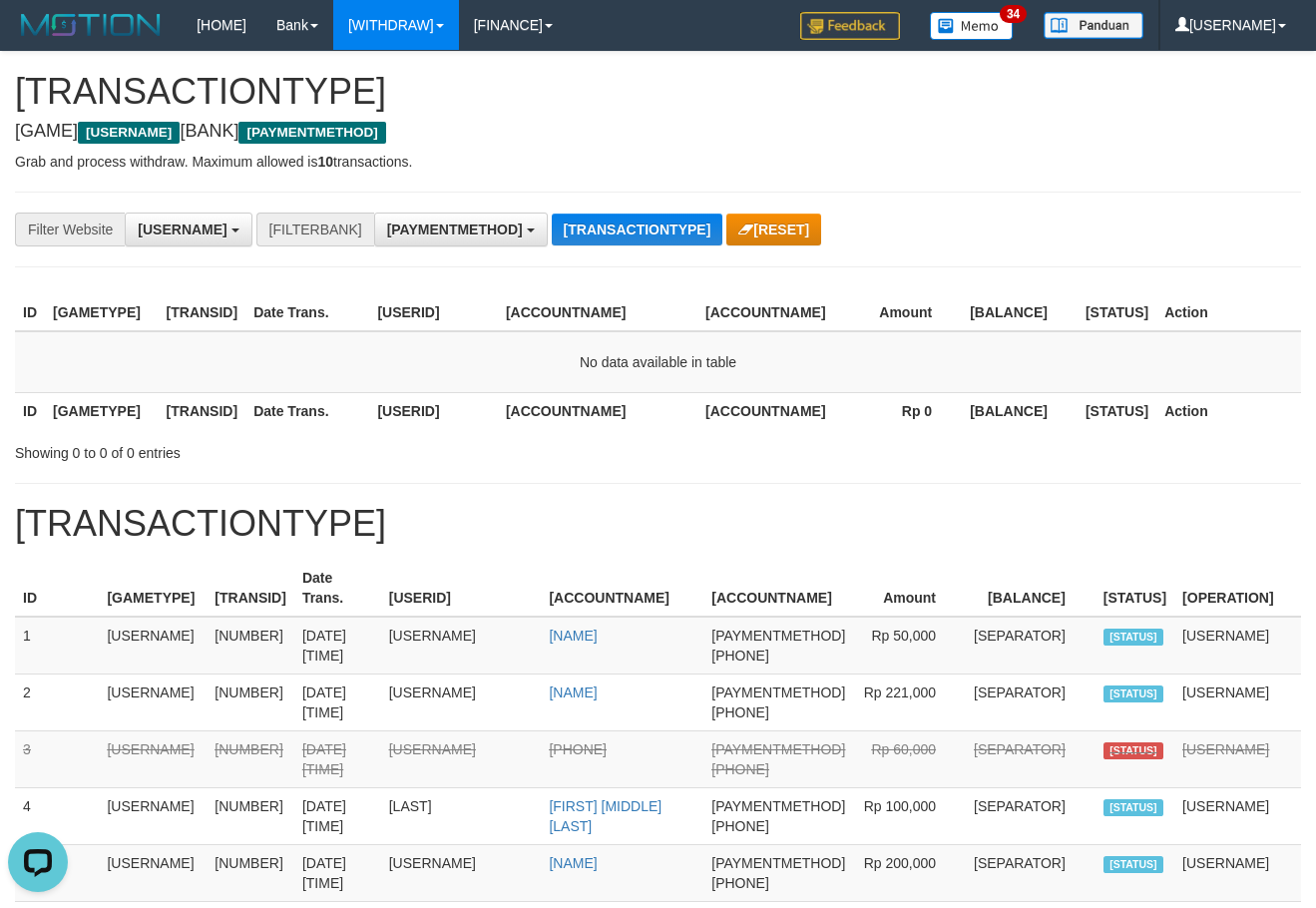 click on "Grab Withdraw" at bounding box center (638, 229) 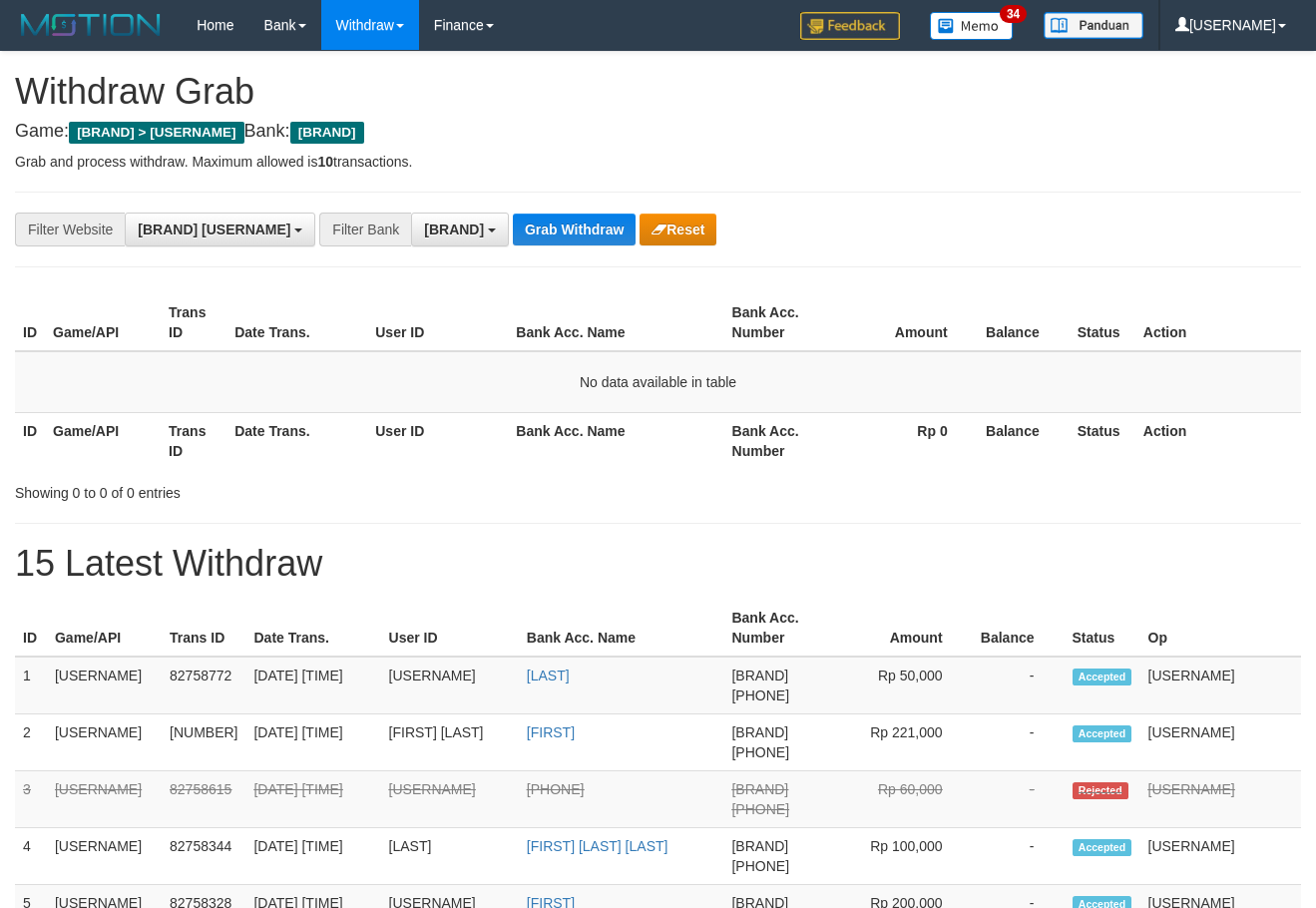scroll, scrollTop: 0, scrollLeft: 0, axis: both 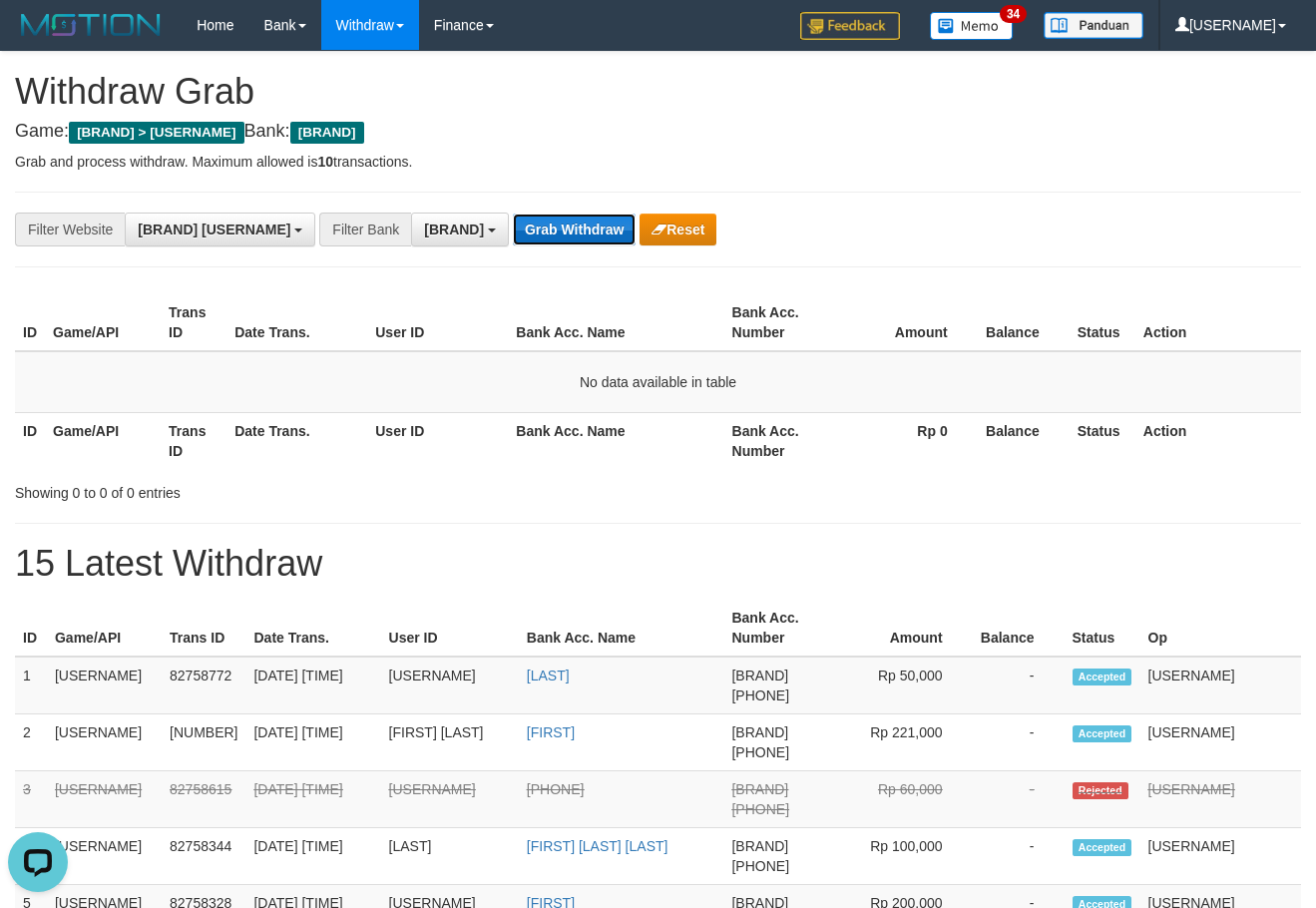 click on "Grab Withdraw" at bounding box center [574, 229] 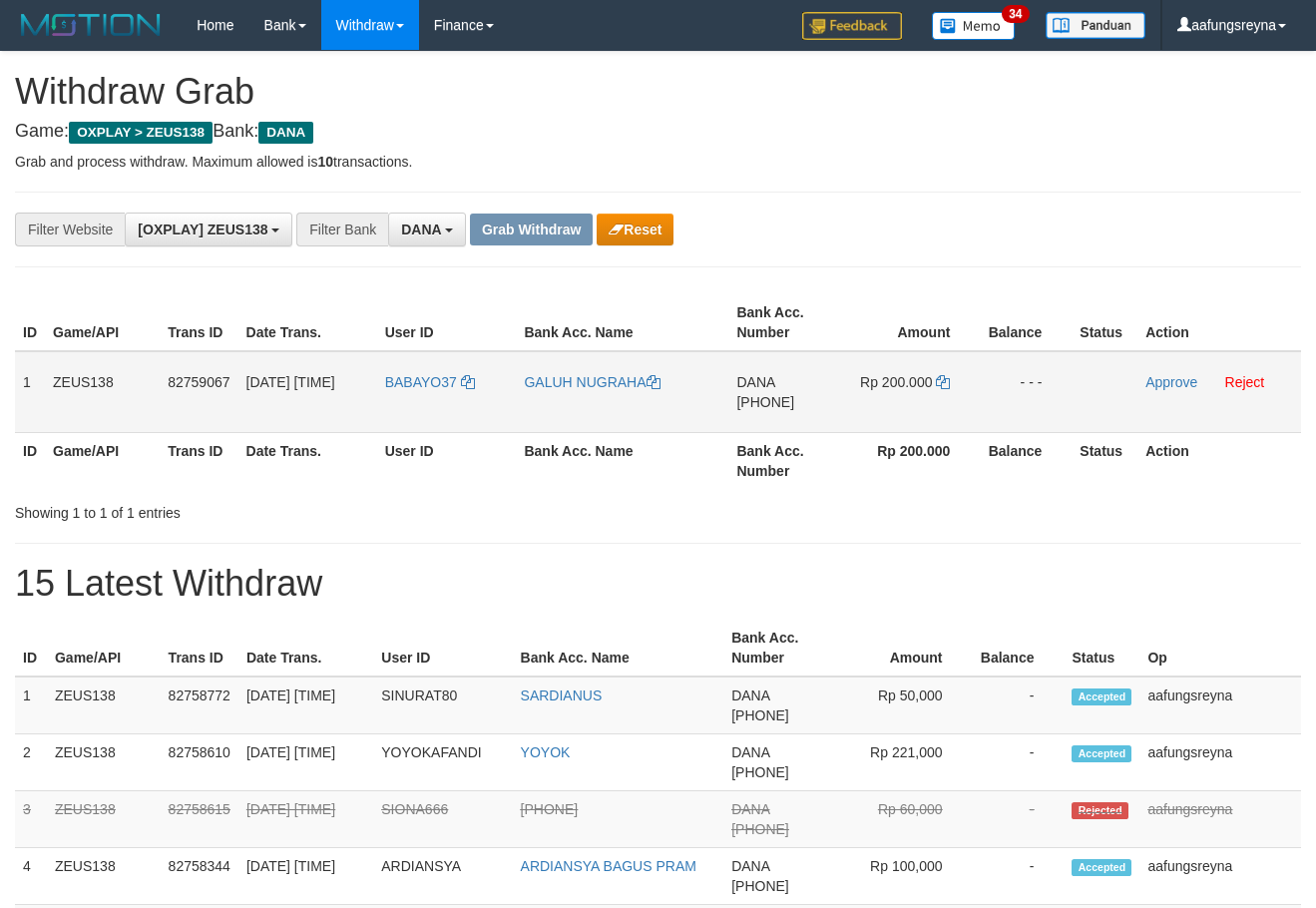scroll, scrollTop: 0, scrollLeft: 0, axis: both 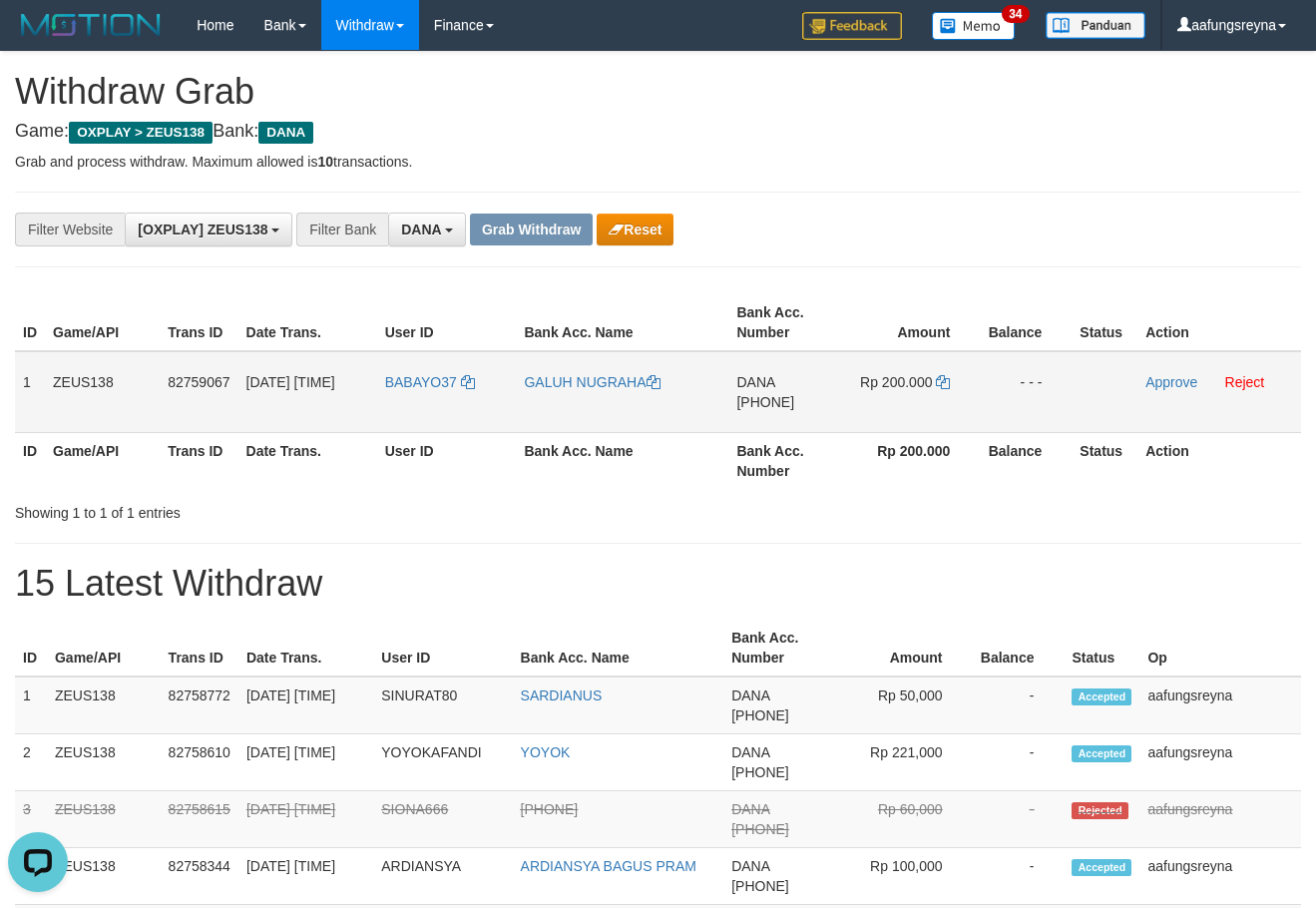 click on "BABAYO37" at bounding box center [447, 392] 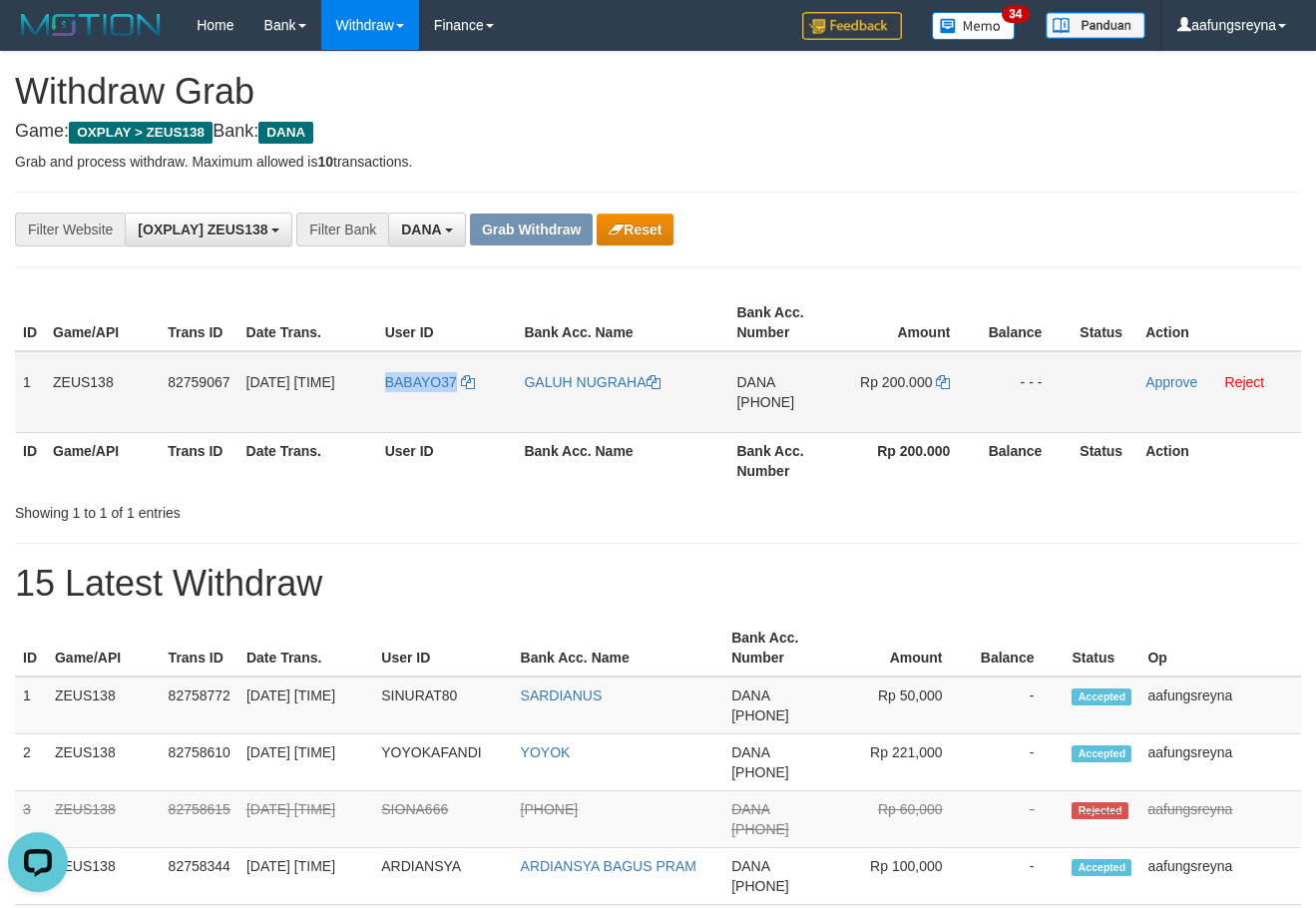 click on "BABAYO37" at bounding box center [447, 392] 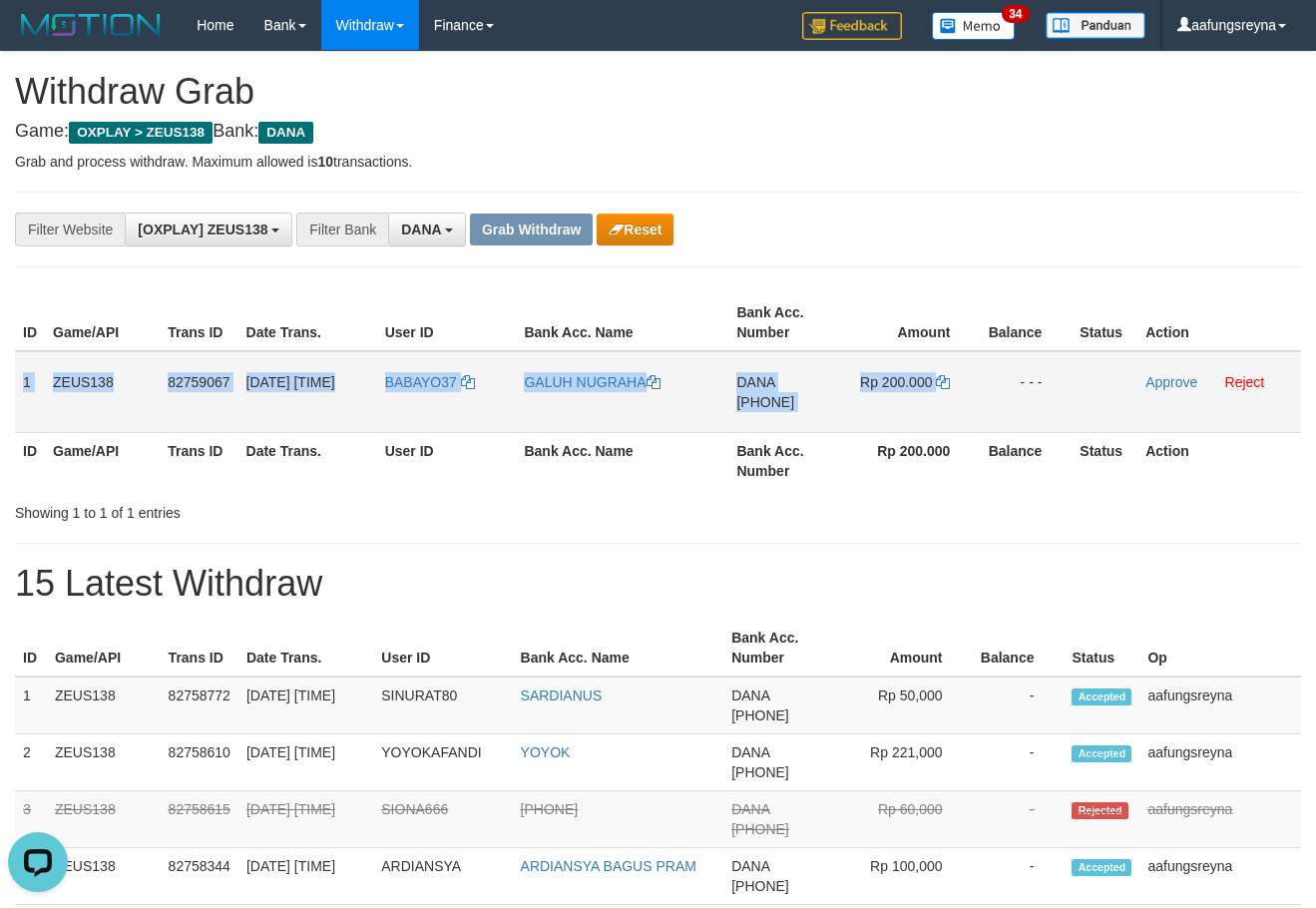 drag, startPoint x: 20, startPoint y: 385, endPoint x: 1017, endPoint y: 387, distance: 997.002 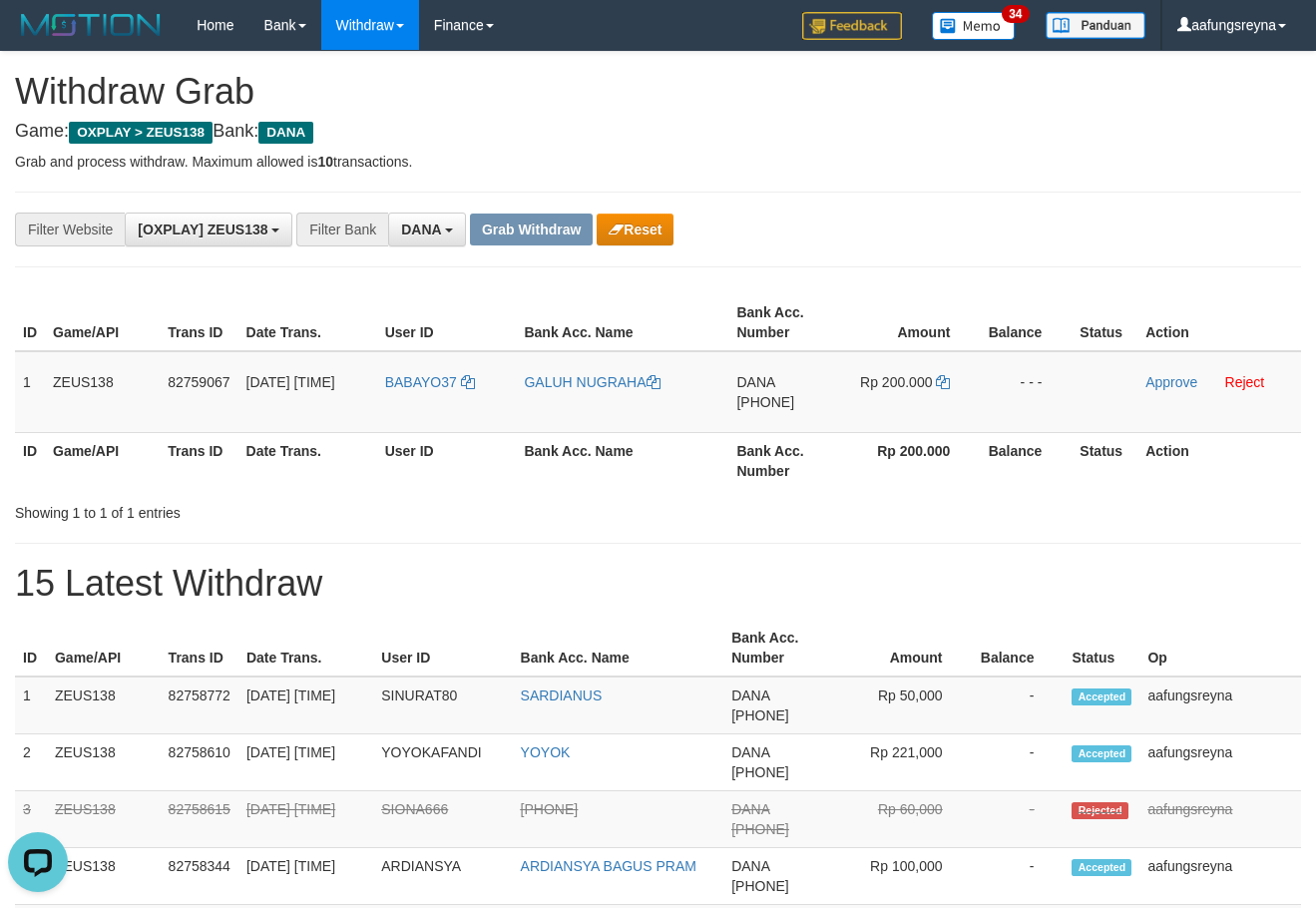 click on "Showing 1 to 1 of 1 entries" at bounding box center (658, 509) 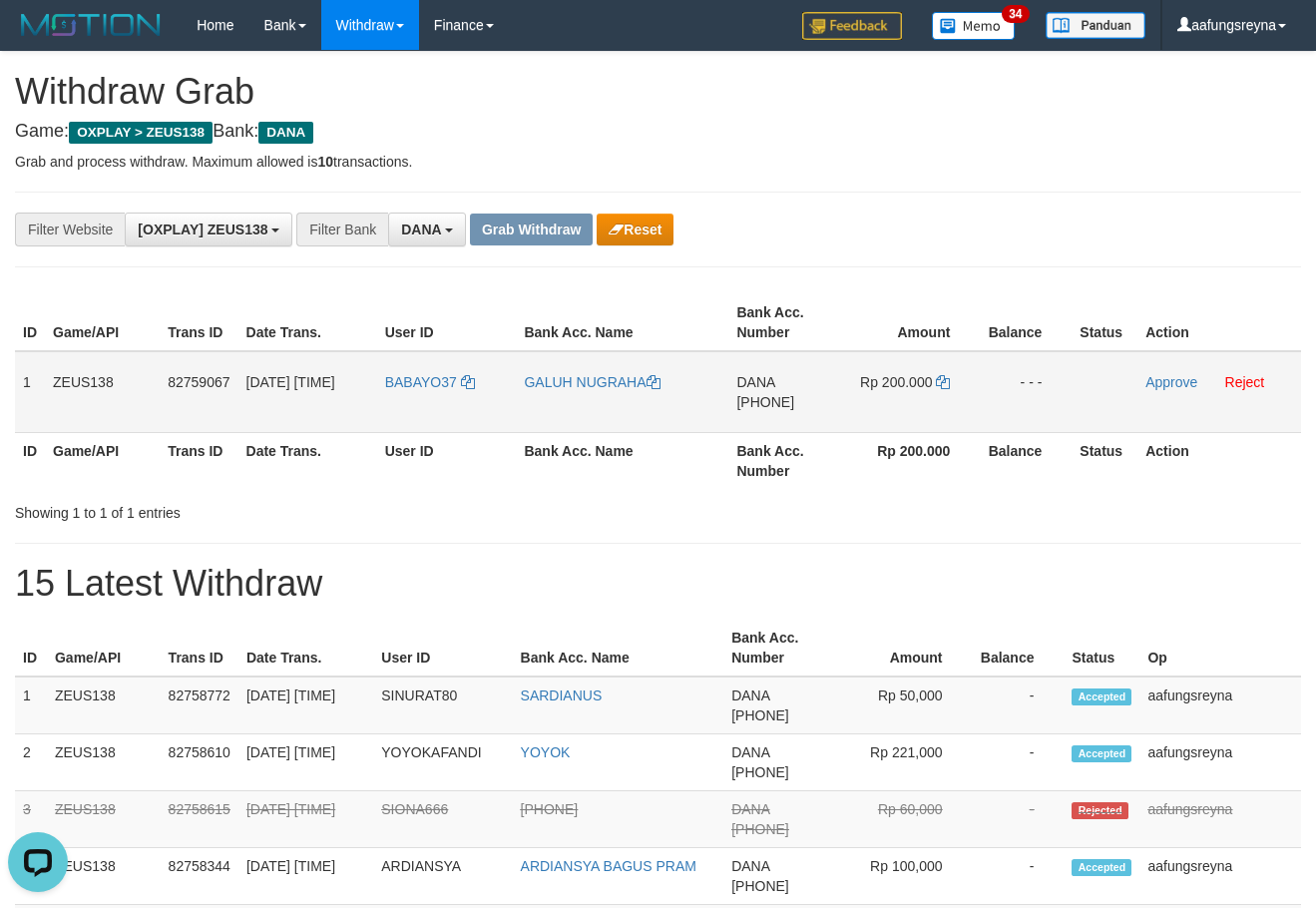 click on "[PHONE]" at bounding box center [765, 402] 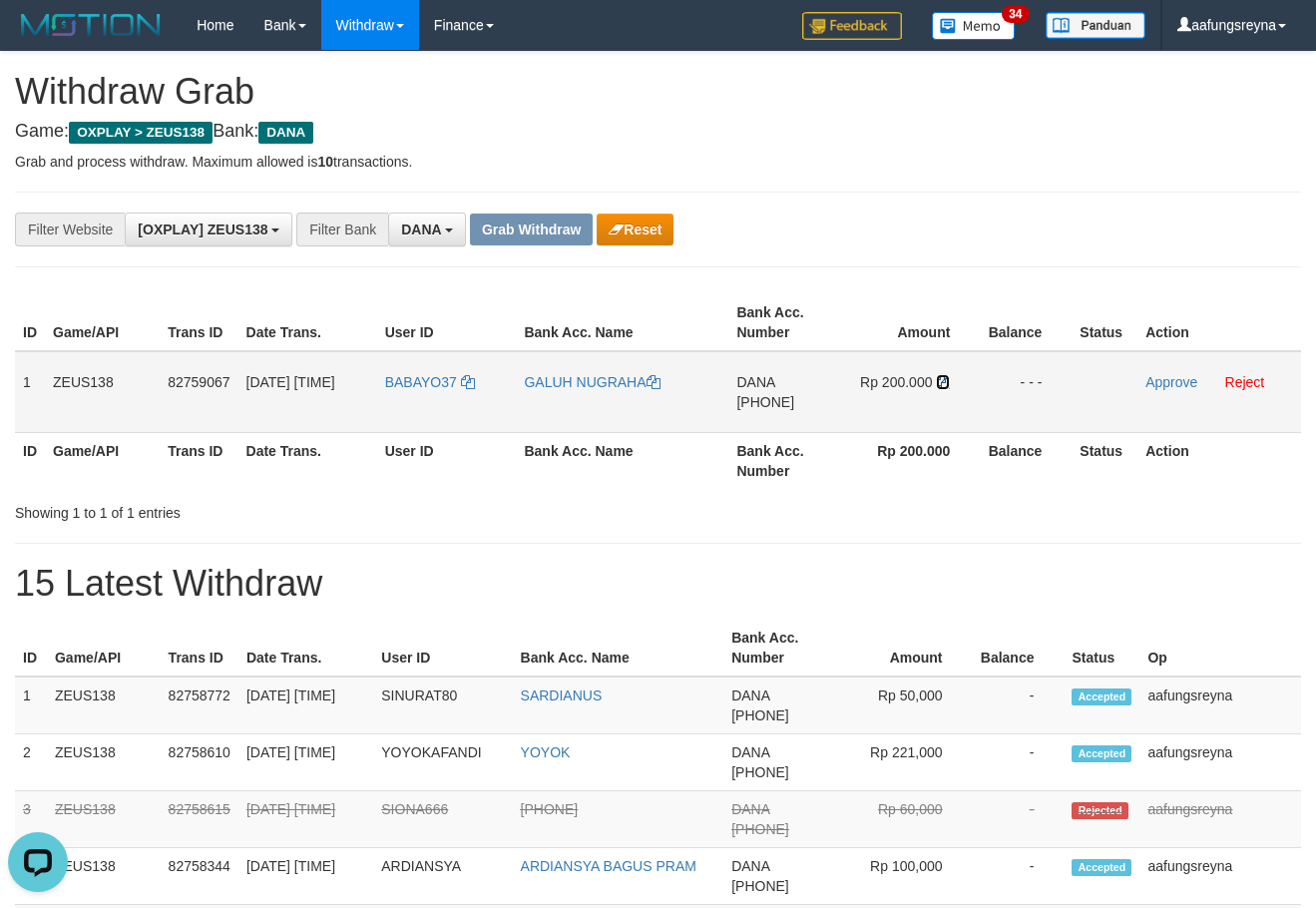 click at bounding box center [654, 382] 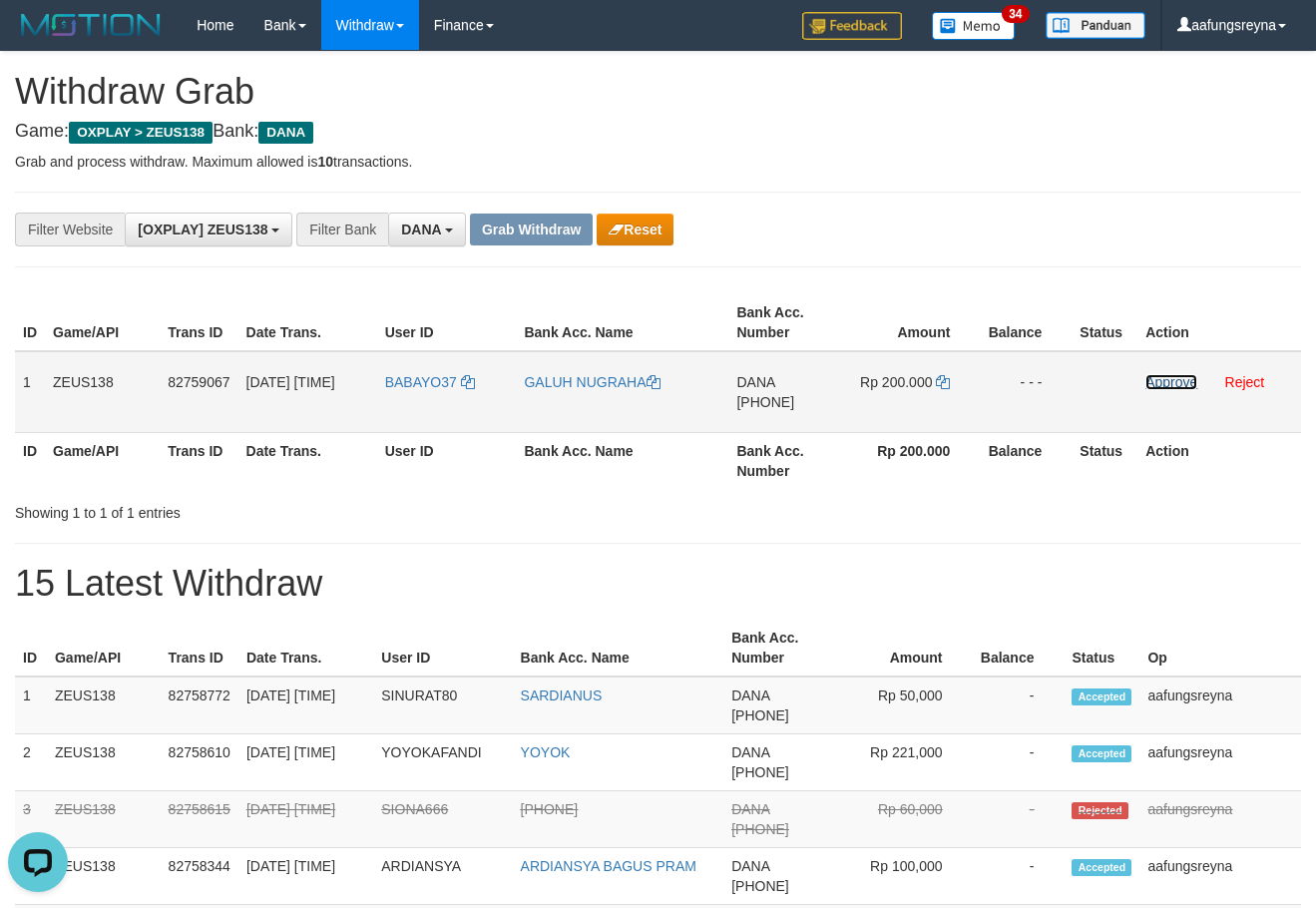 click on "Approve" at bounding box center (1171, 382) 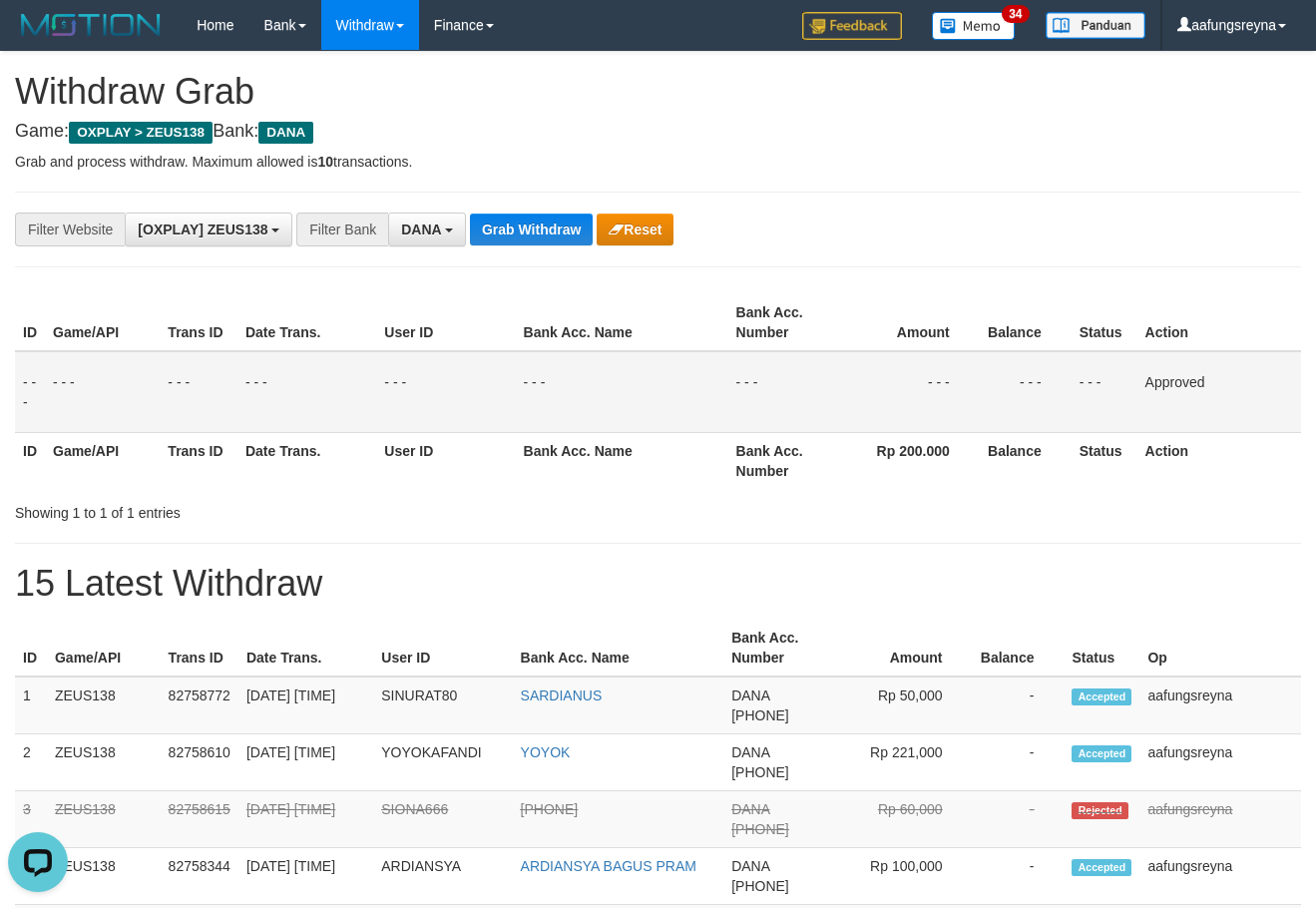 click on "**********" at bounding box center [548, 229] 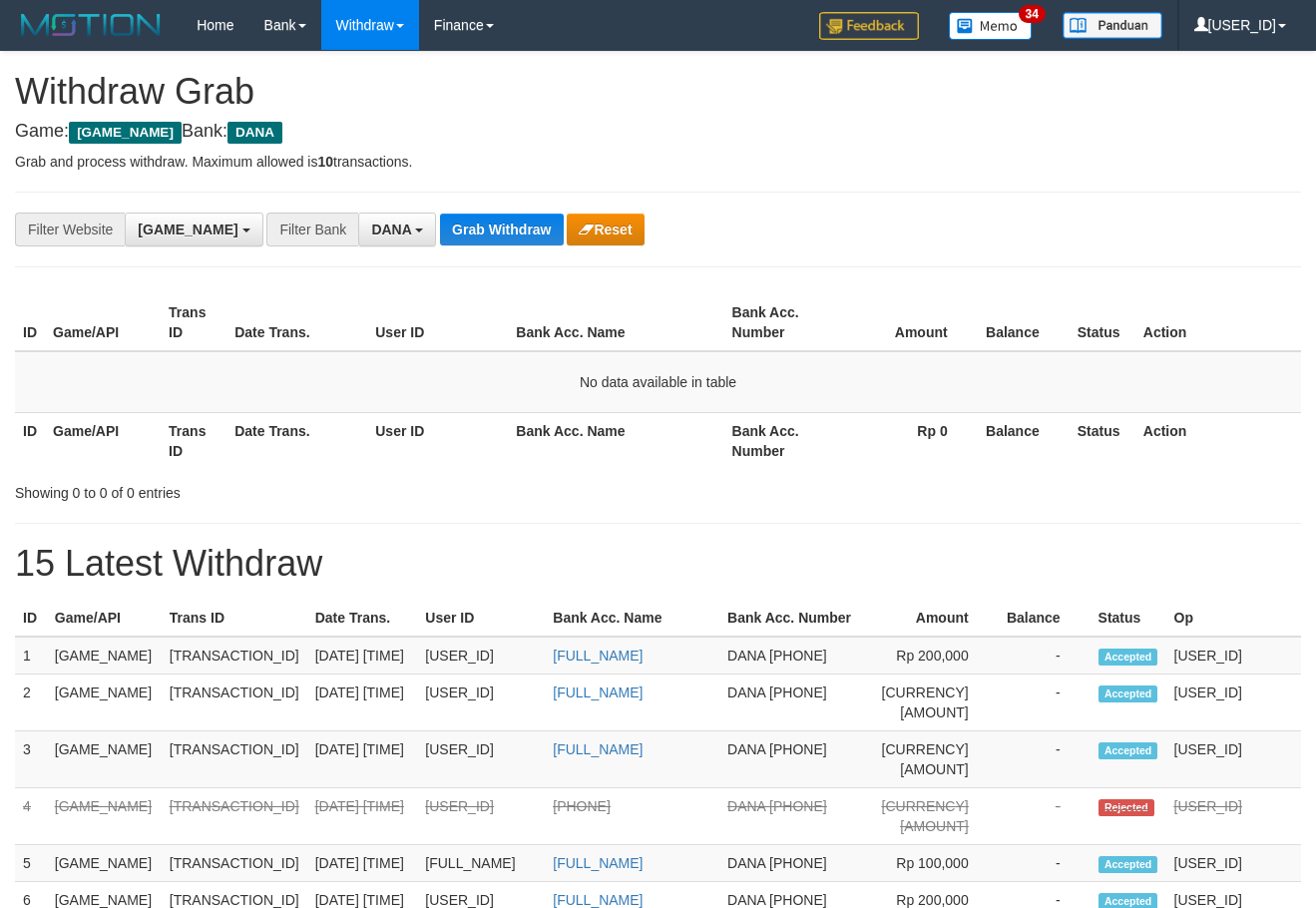 scroll, scrollTop: 0, scrollLeft: 0, axis: both 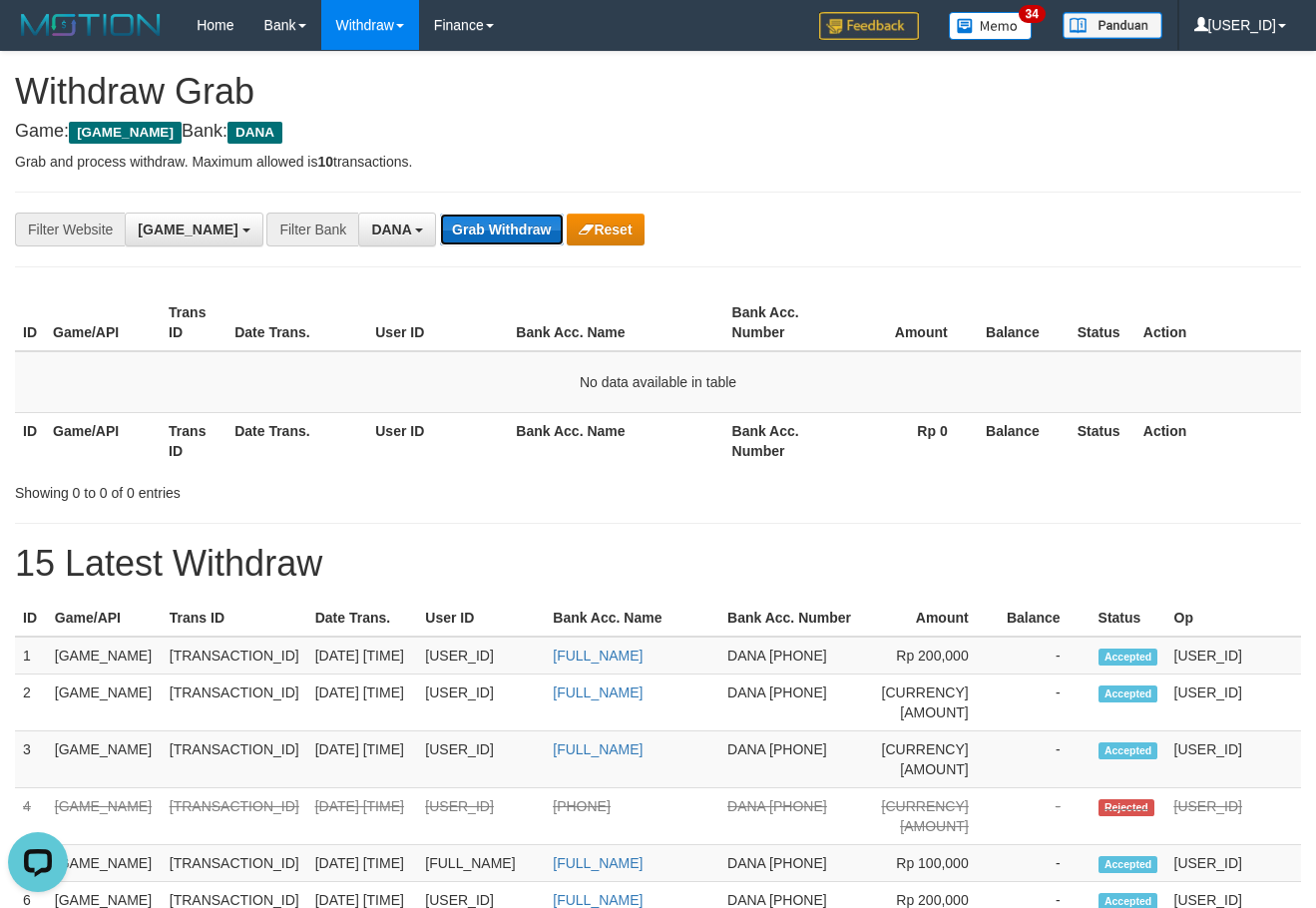 click on "Grab Withdraw" at bounding box center [501, 229] 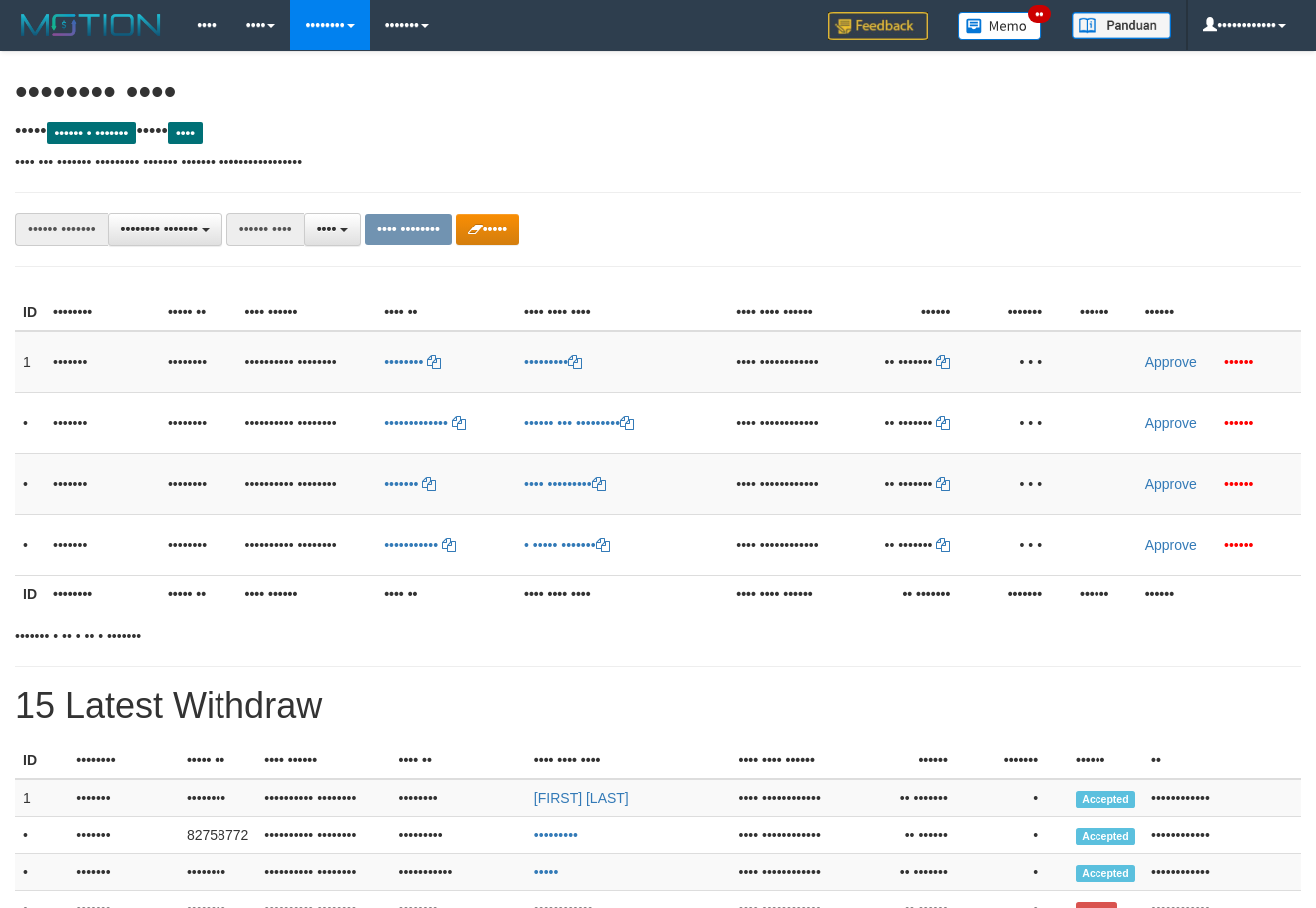 scroll, scrollTop: 0, scrollLeft: 0, axis: both 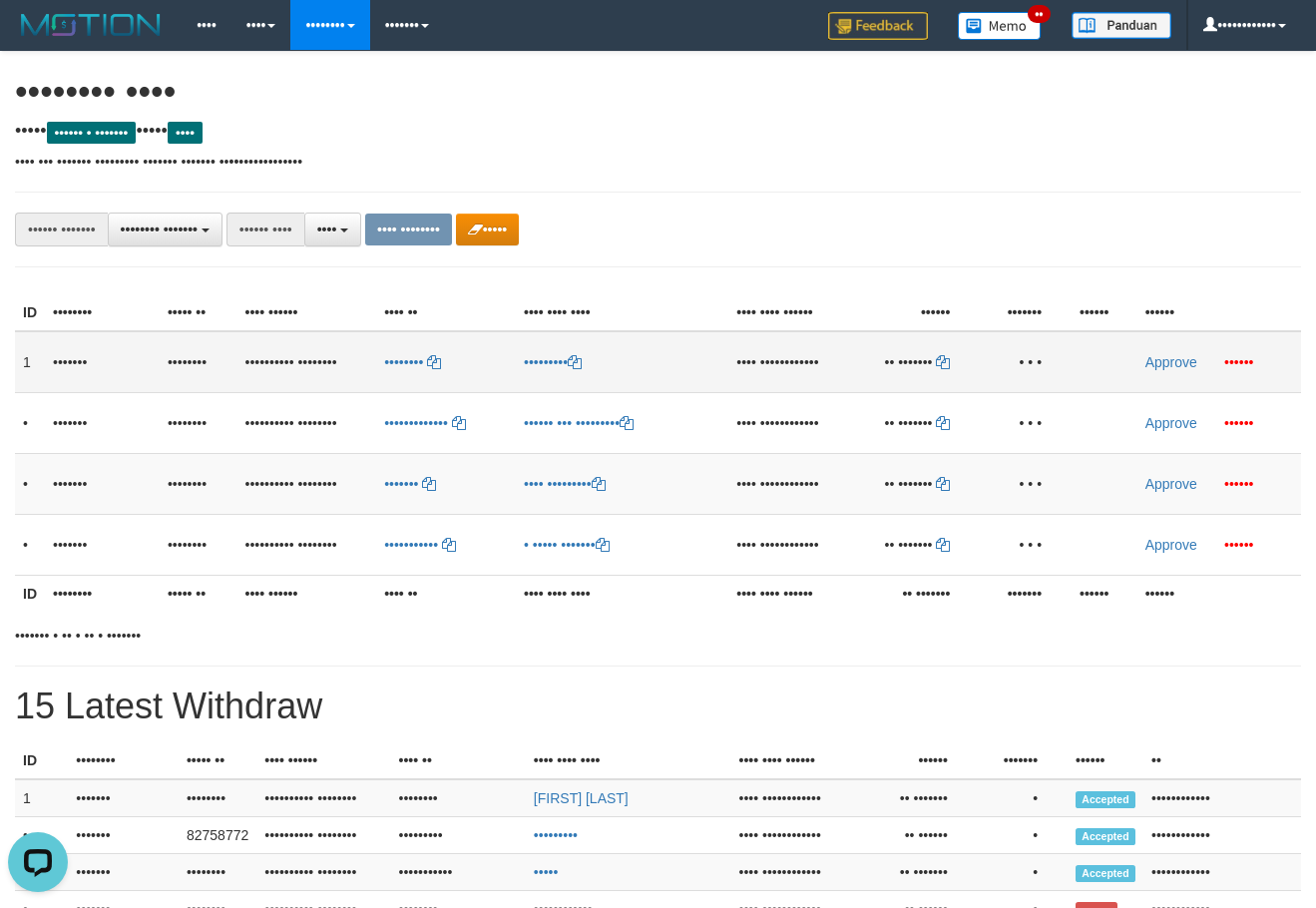 click on "••••••••" at bounding box center (446, 362) 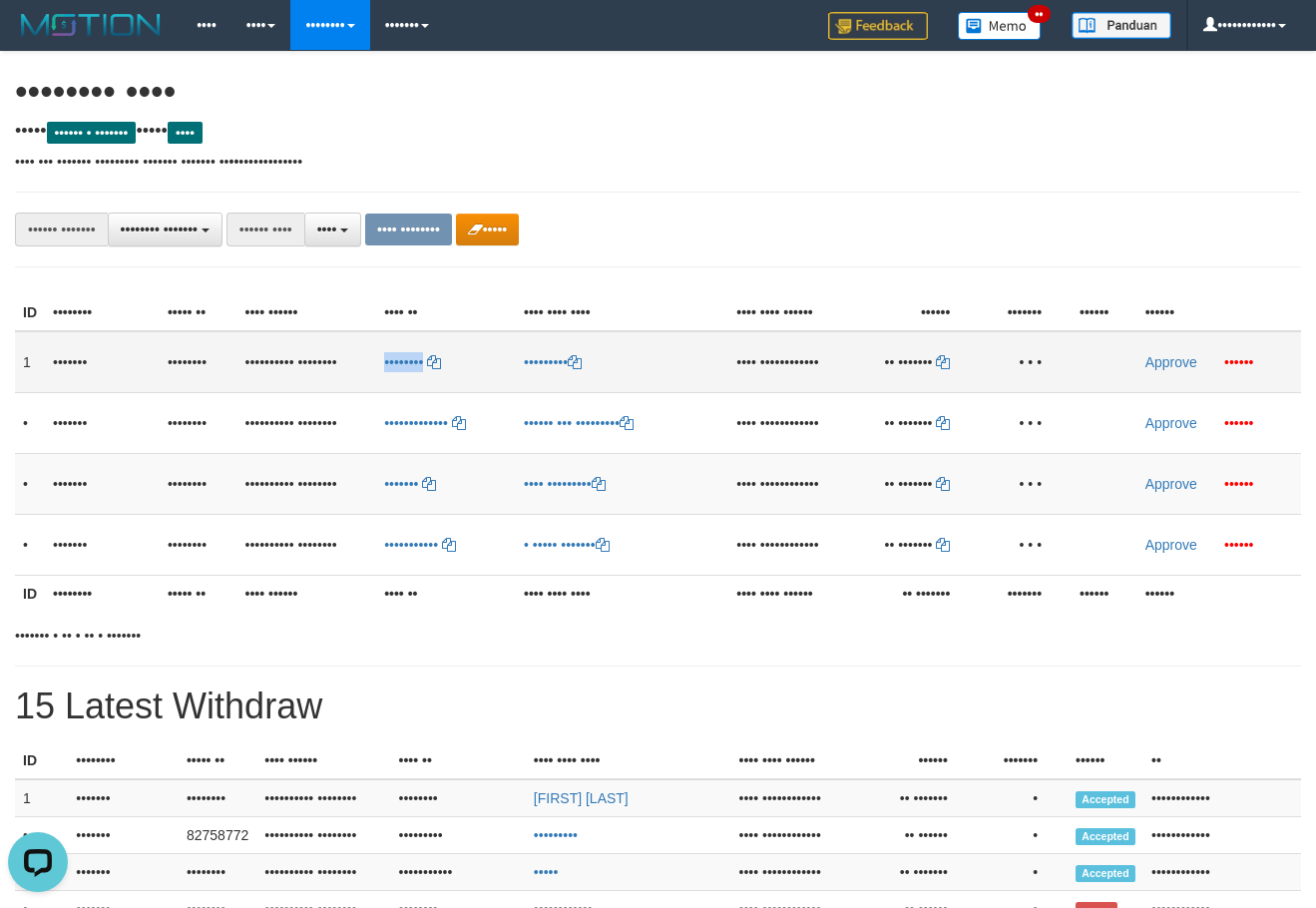 click on "••••••••" at bounding box center [446, 362] 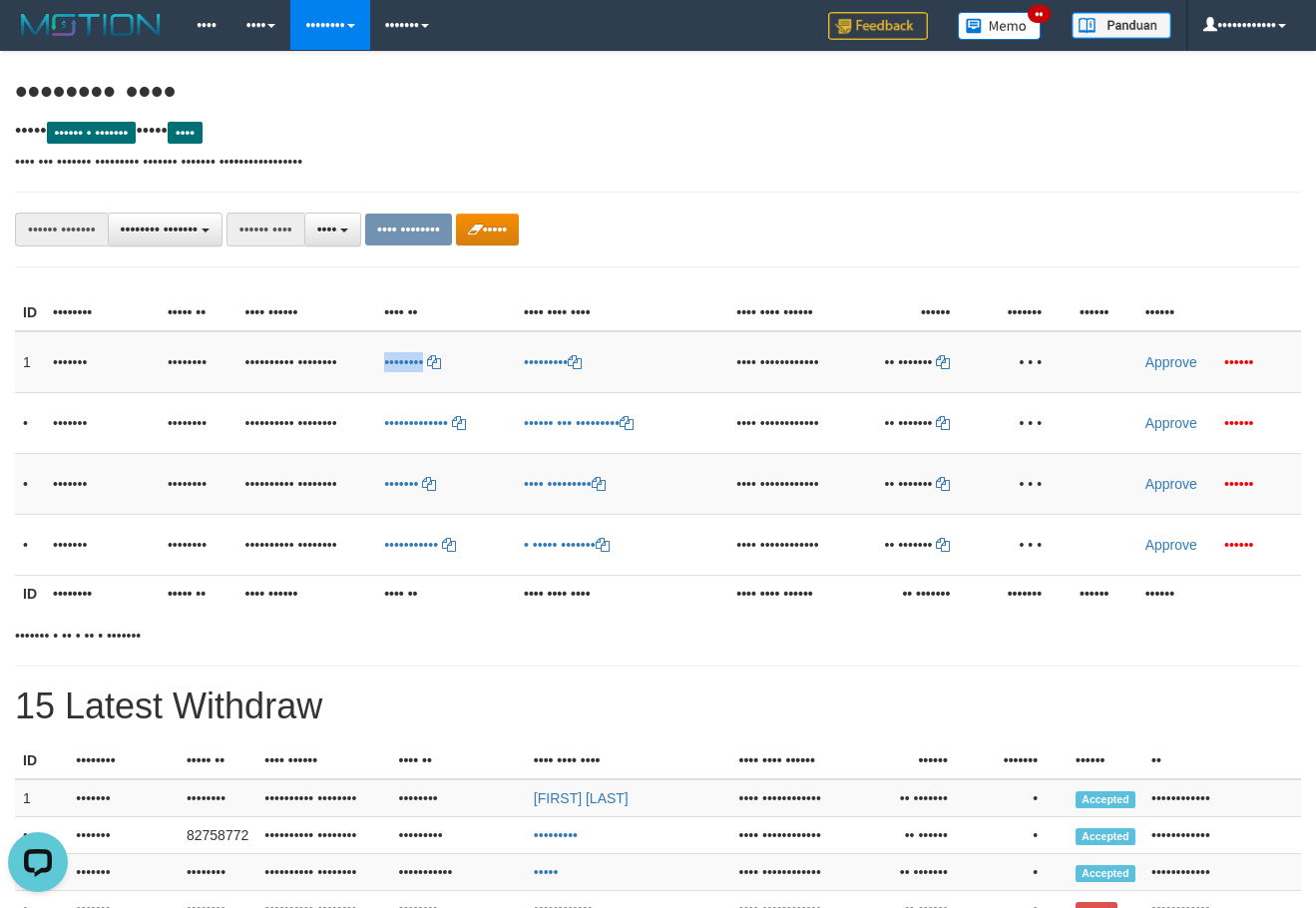 copy on "••••••••" 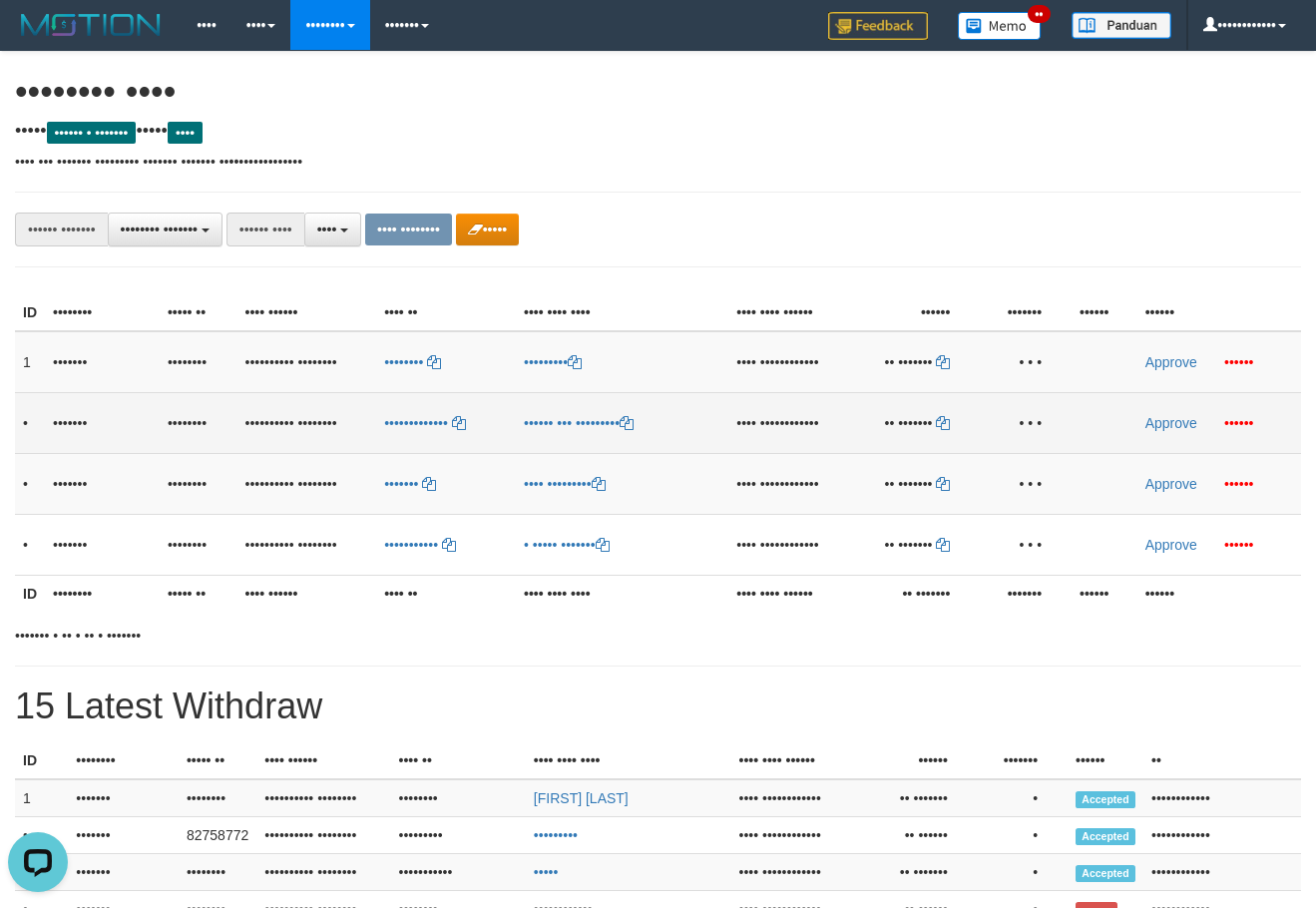 click on "•••••••••••••" at bounding box center (446, 422) 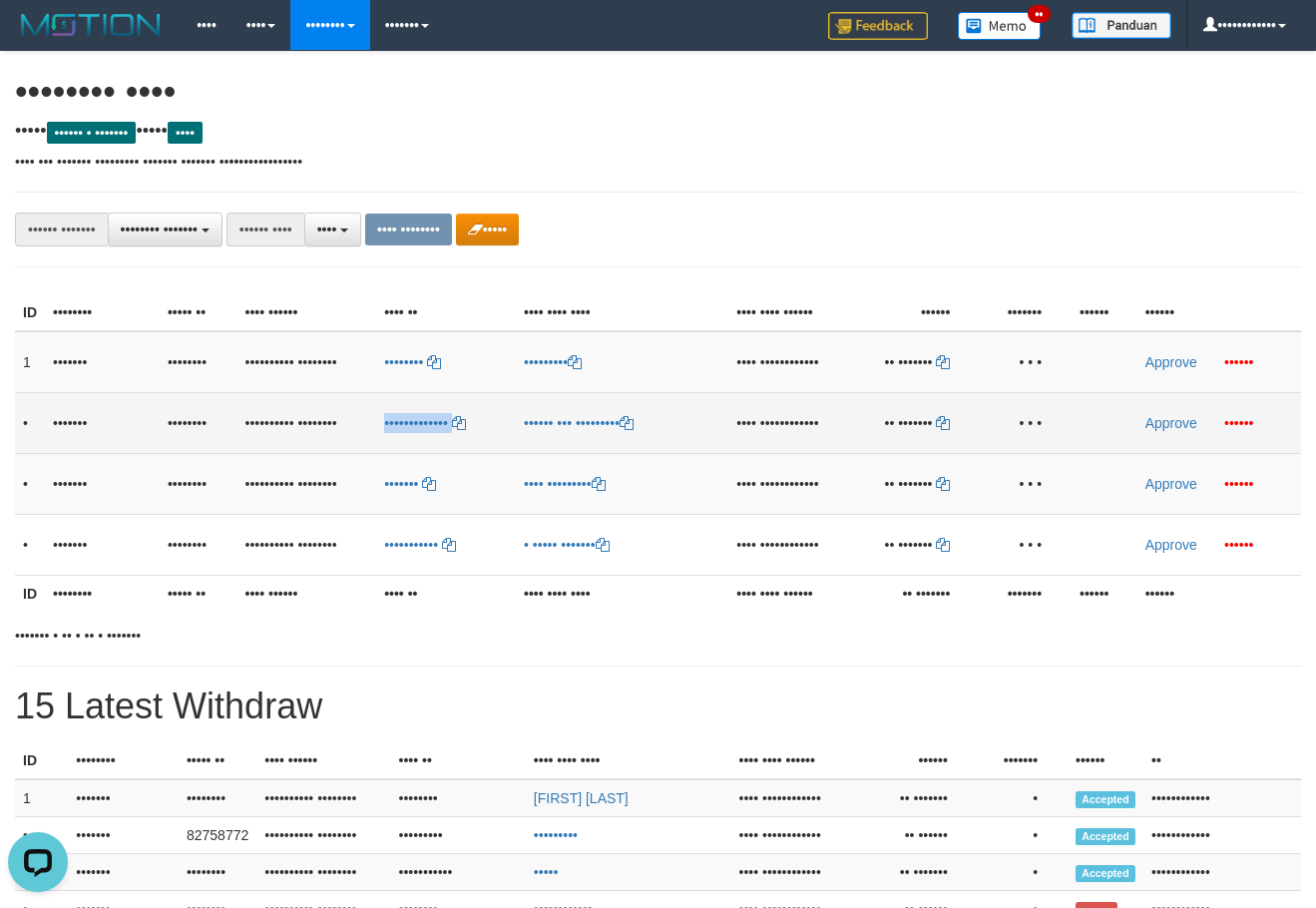 click on "•••••••••••••" at bounding box center (446, 422) 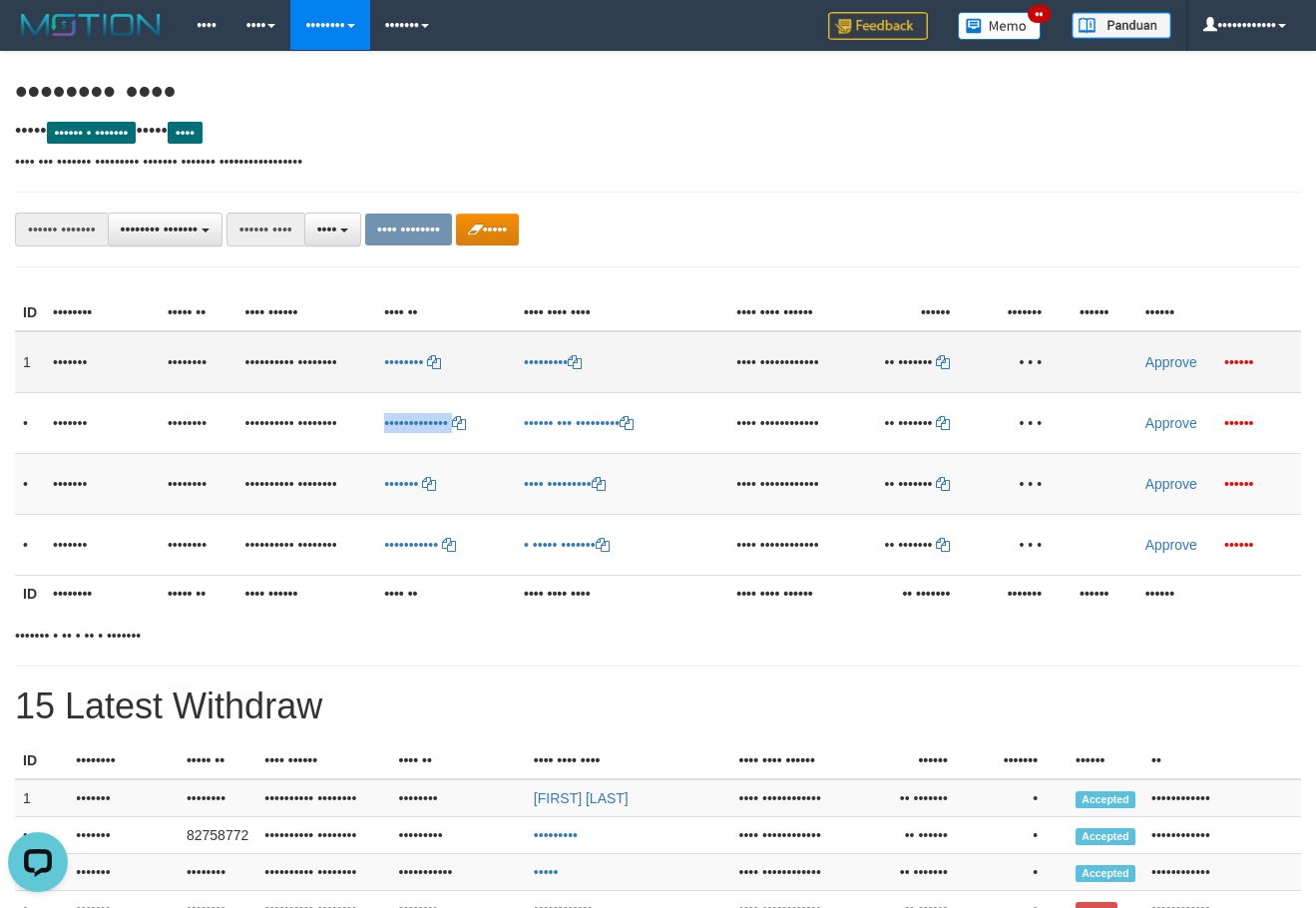 copy on "•••••••••••••" 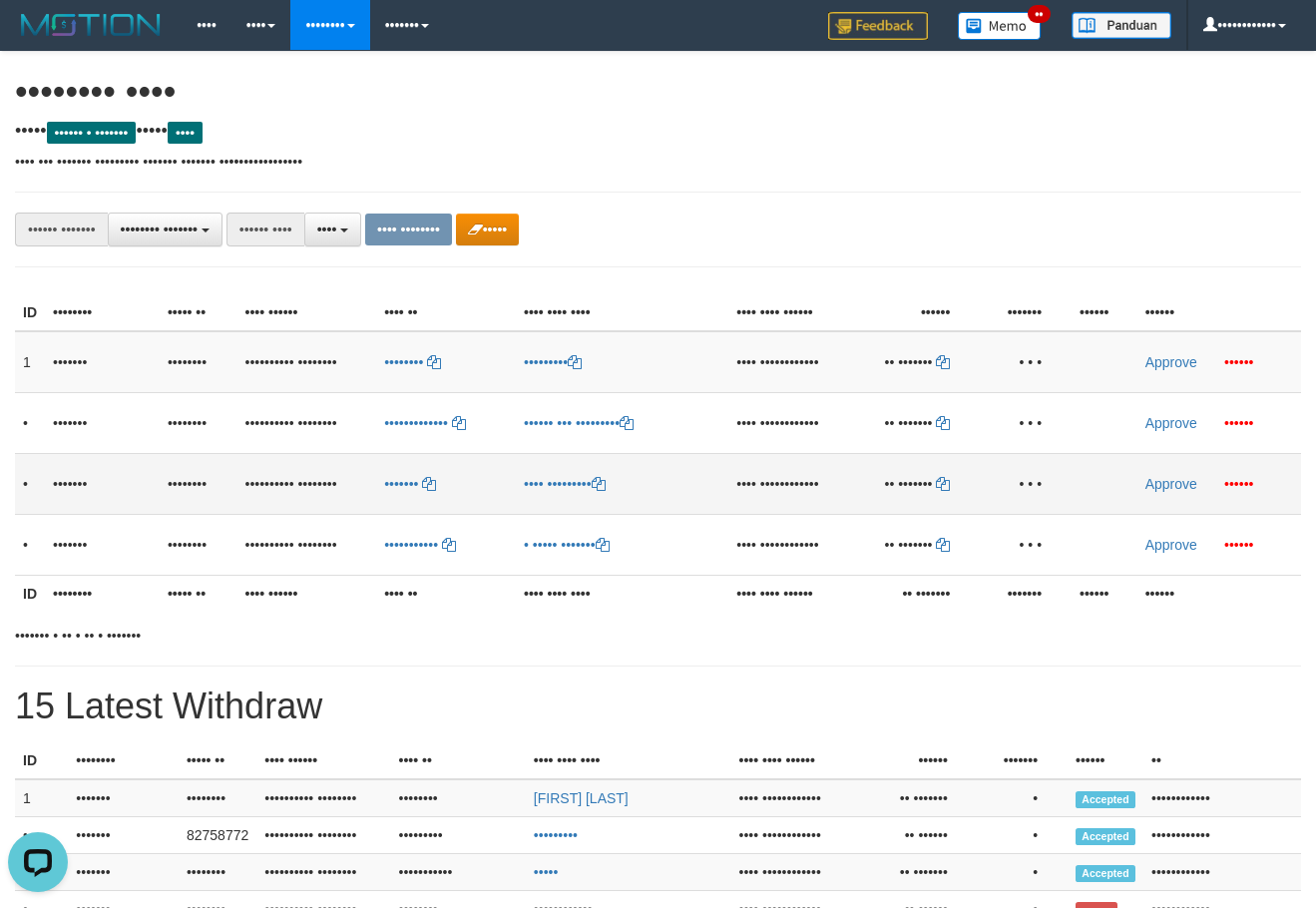 click on "•••••••" at bounding box center (446, 362) 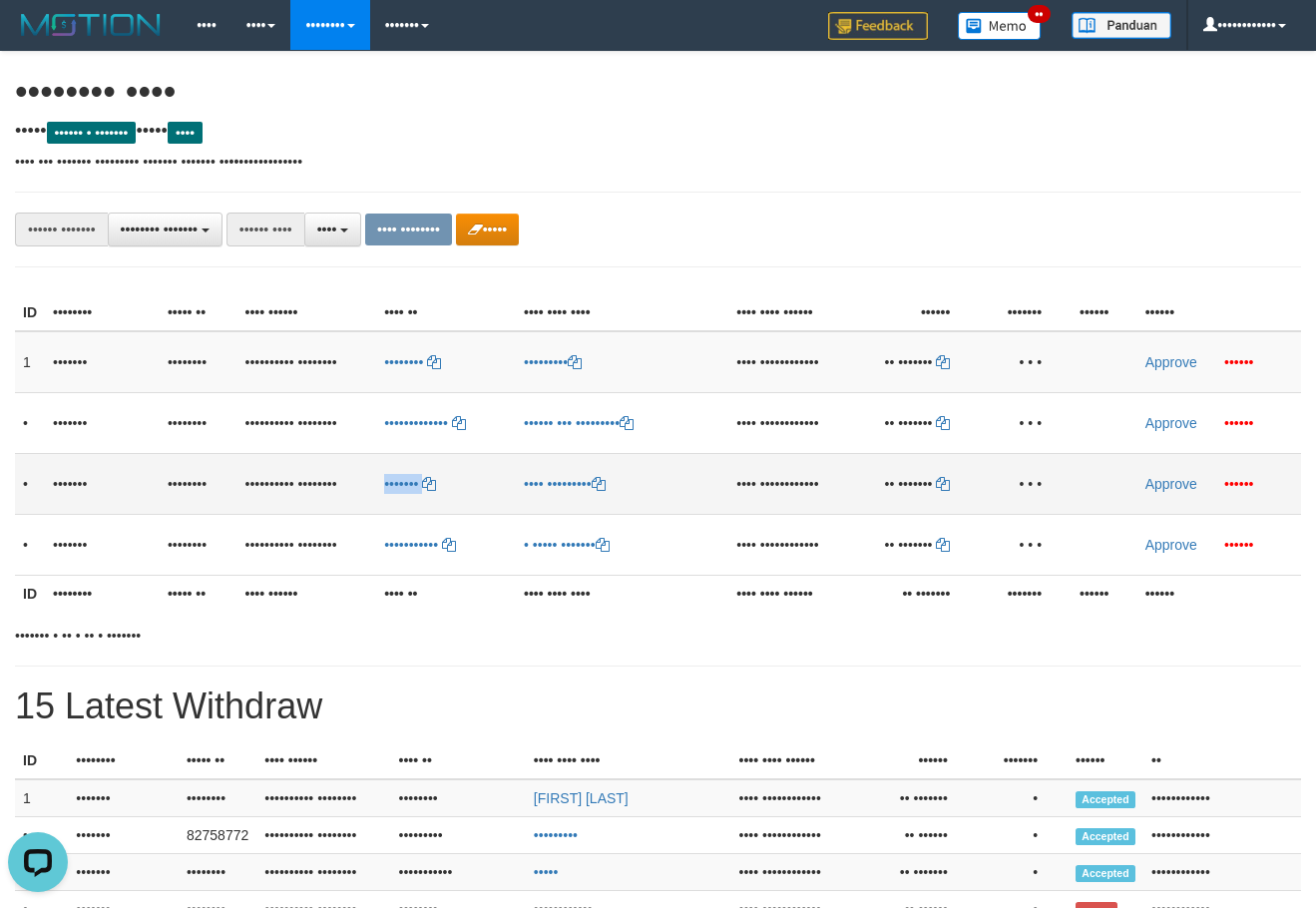 click on "•••••••" at bounding box center (446, 362) 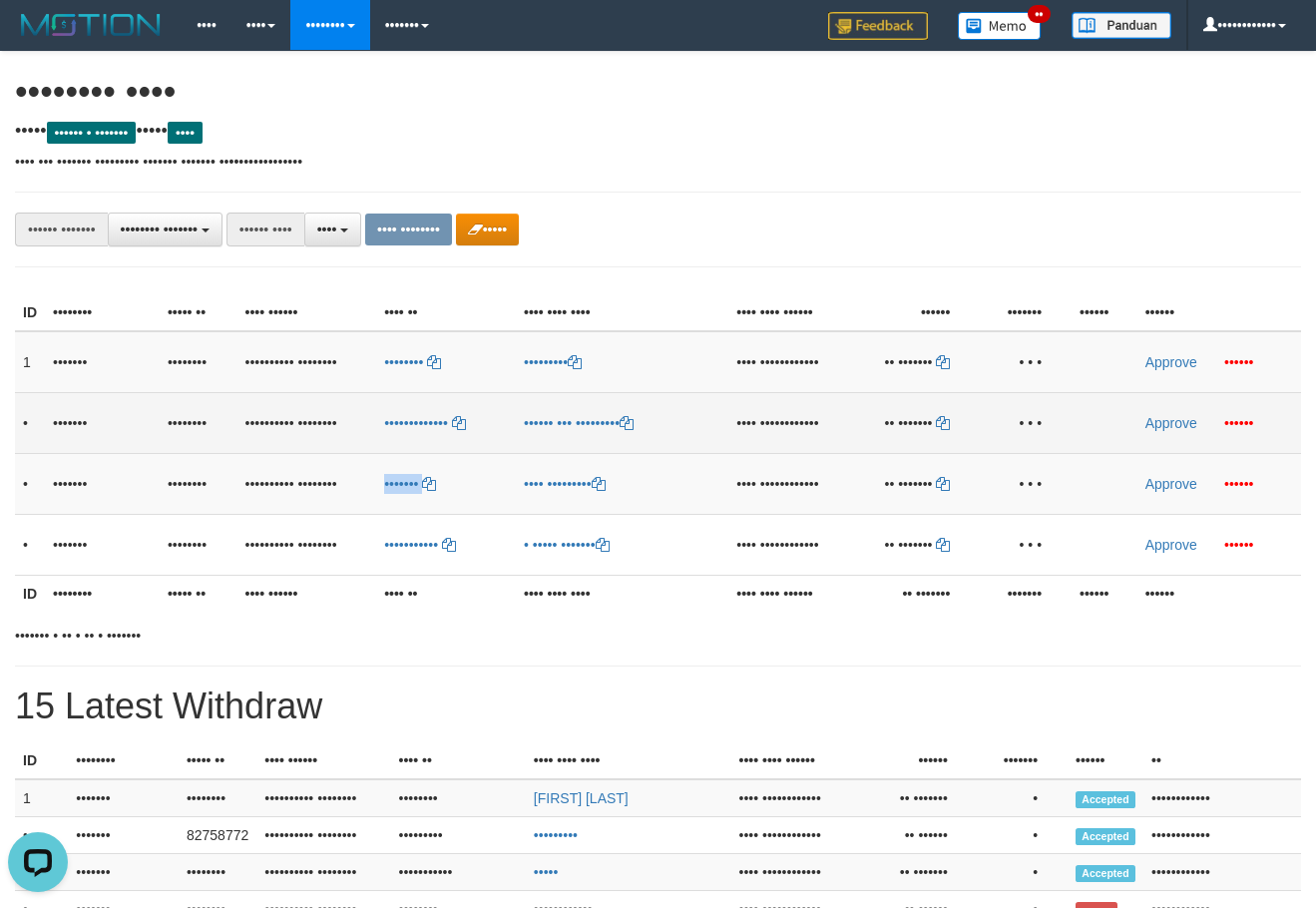copy on "•••••••" 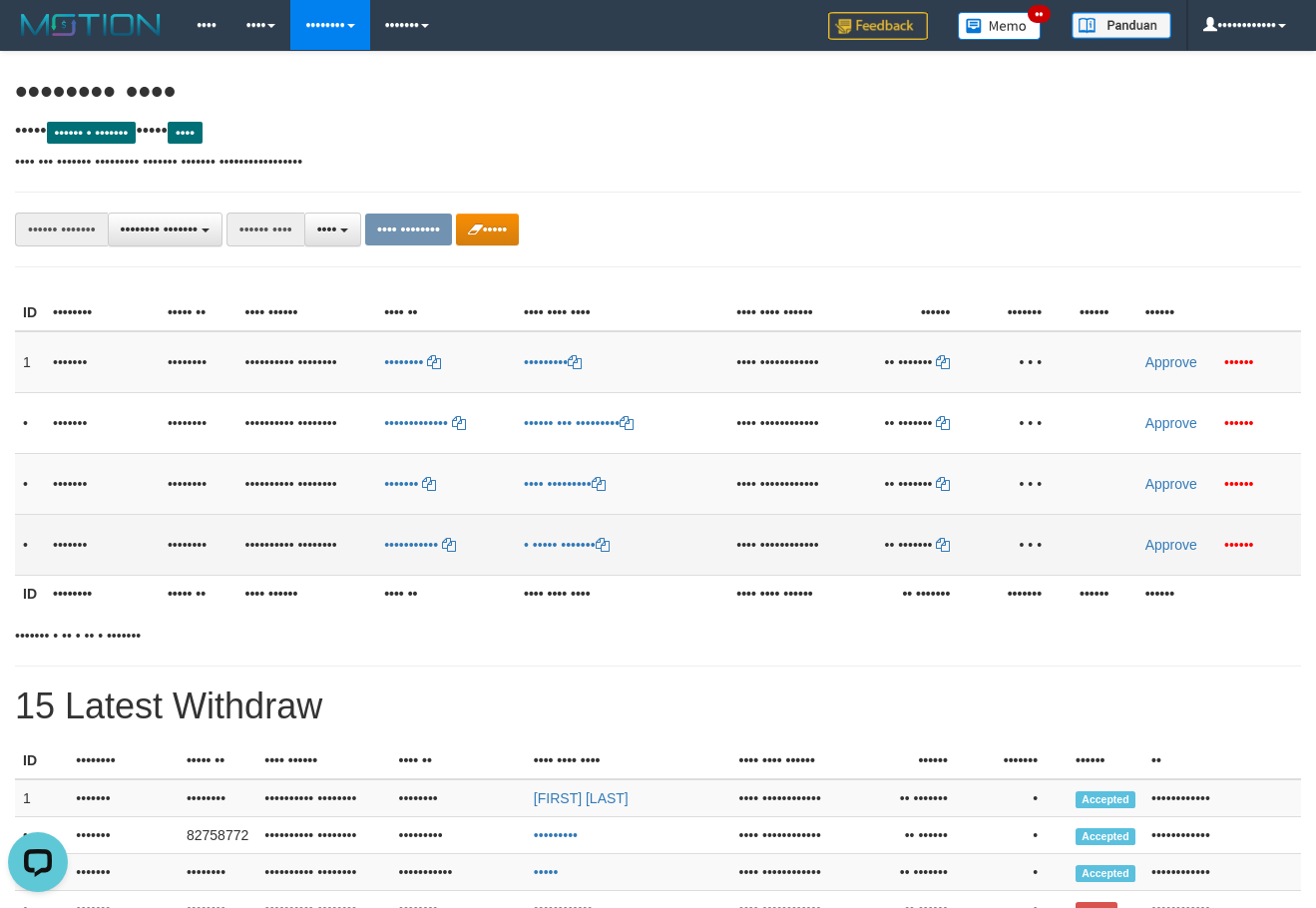 click on "•••••••••••" at bounding box center (446, 422) 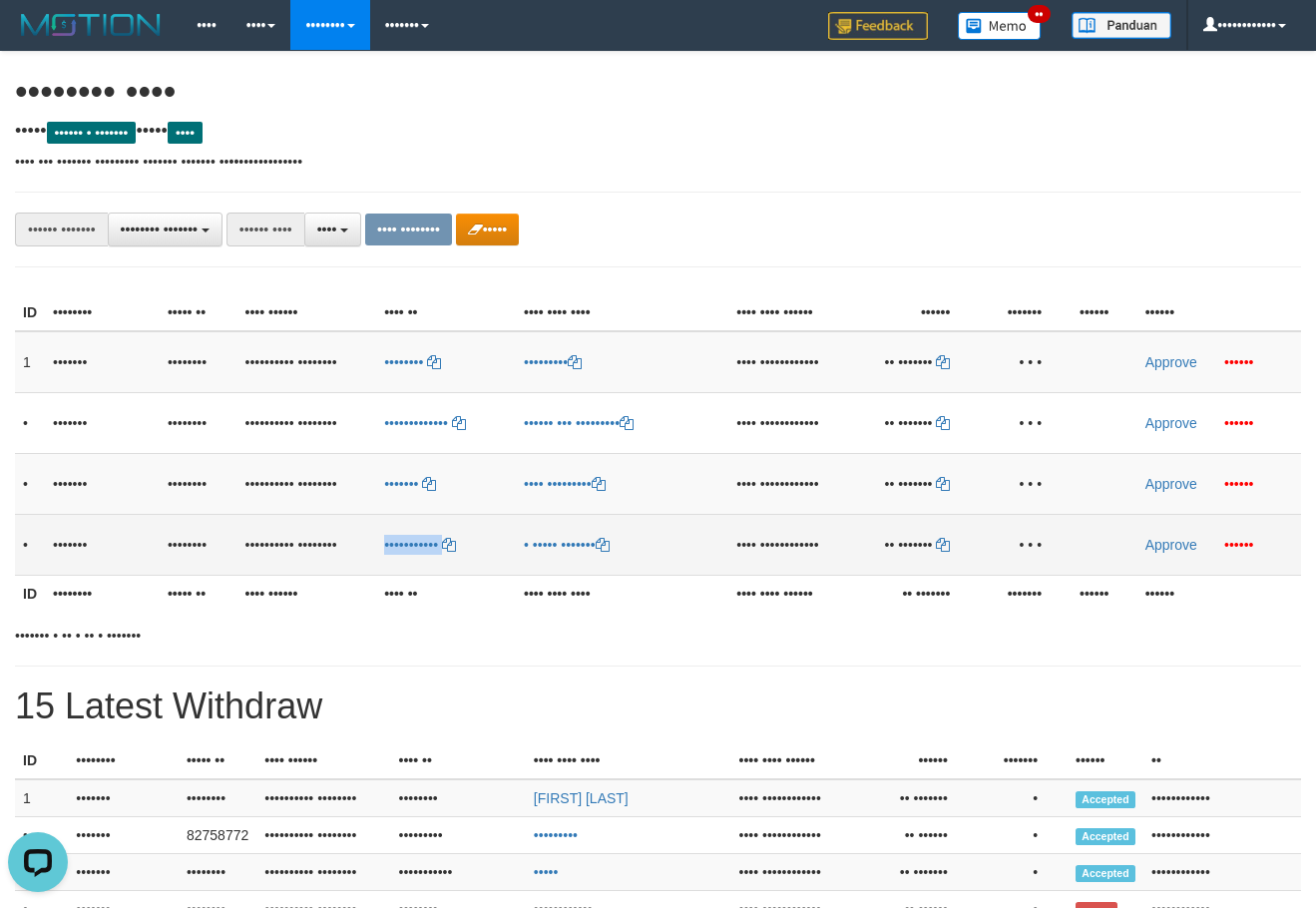 click on "•••••••••••" at bounding box center [446, 422] 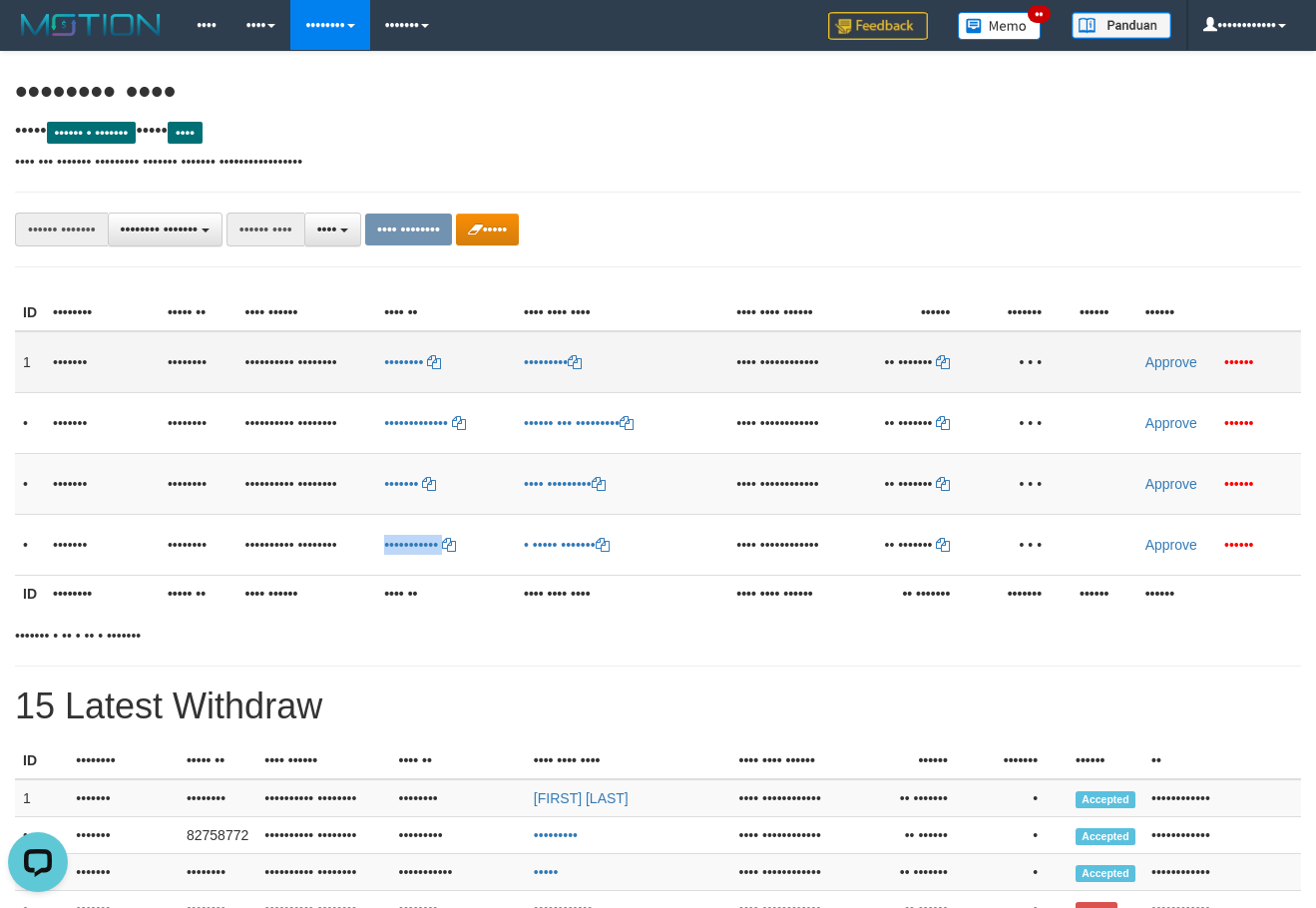 copy on "•••••••••••" 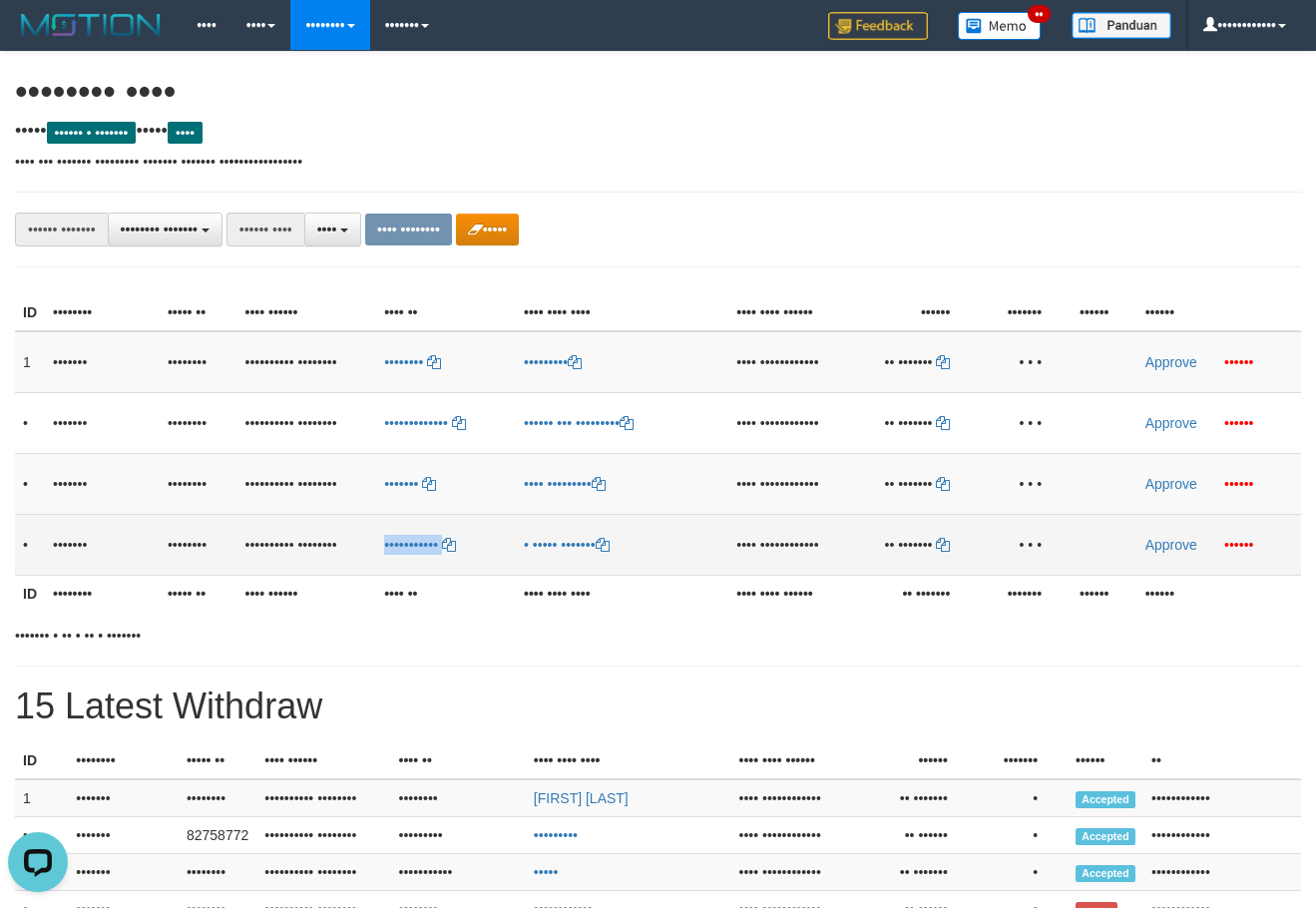 drag, startPoint x: 23, startPoint y: 377, endPoint x: 1061, endPoint y: 630, distance: 1068.388 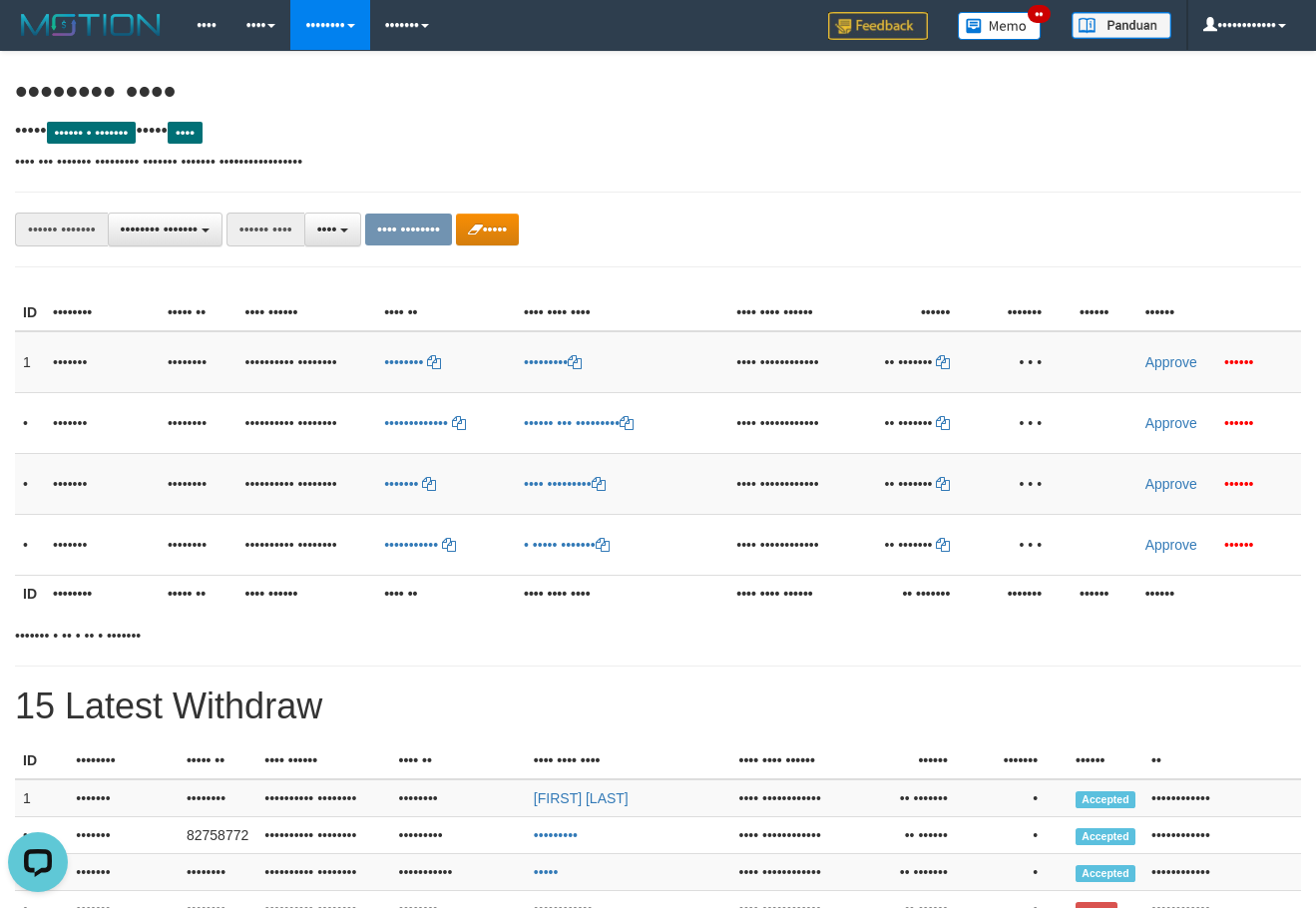 click on "•••••• •••••••
••••••••••••••••
•••••••• •••••••
•••••• •••  •••••• ••••
•••••••• •••••••
•••••• ••••
•••••••
•••
•••••••
•••••••••••••
•••
•••
•••••••
••••
•••••
•••••••
••••••••
•••••••••••••••
•••
•••••
•••••••
••••
•••••••••
••••••
••••
••••••
•••
•••••••
••••
••••
•••••••
•••••
•••
••••
•••••• •••  • ••• •  •••••• ••••
•••
•••••••
•••••••••••••
•••
•••
•••••••
••••
•••••
•••••••
••••••••" at bounding box center (548, 229) 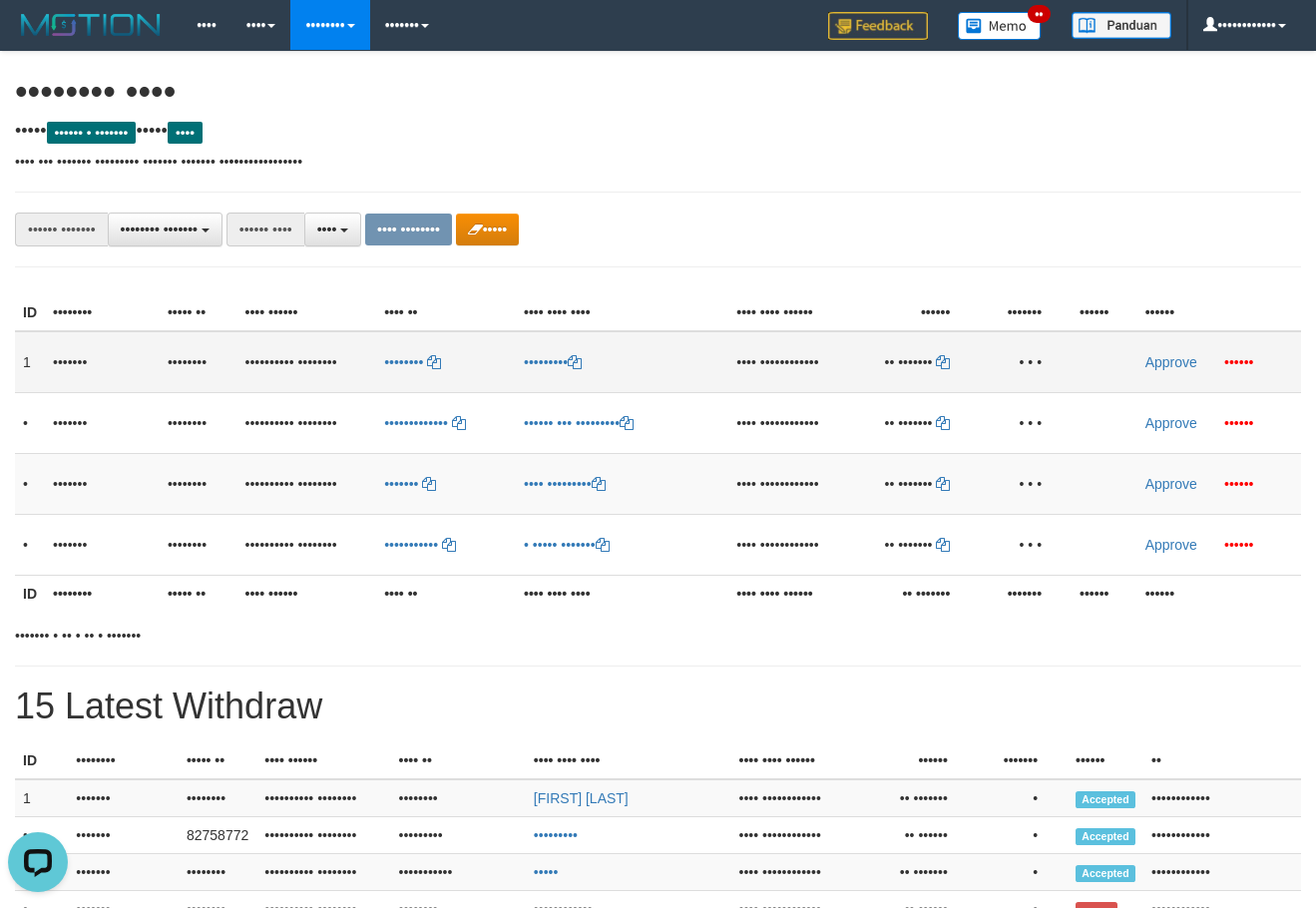 click on "••••••••••••" at bounding box center [789, 362] 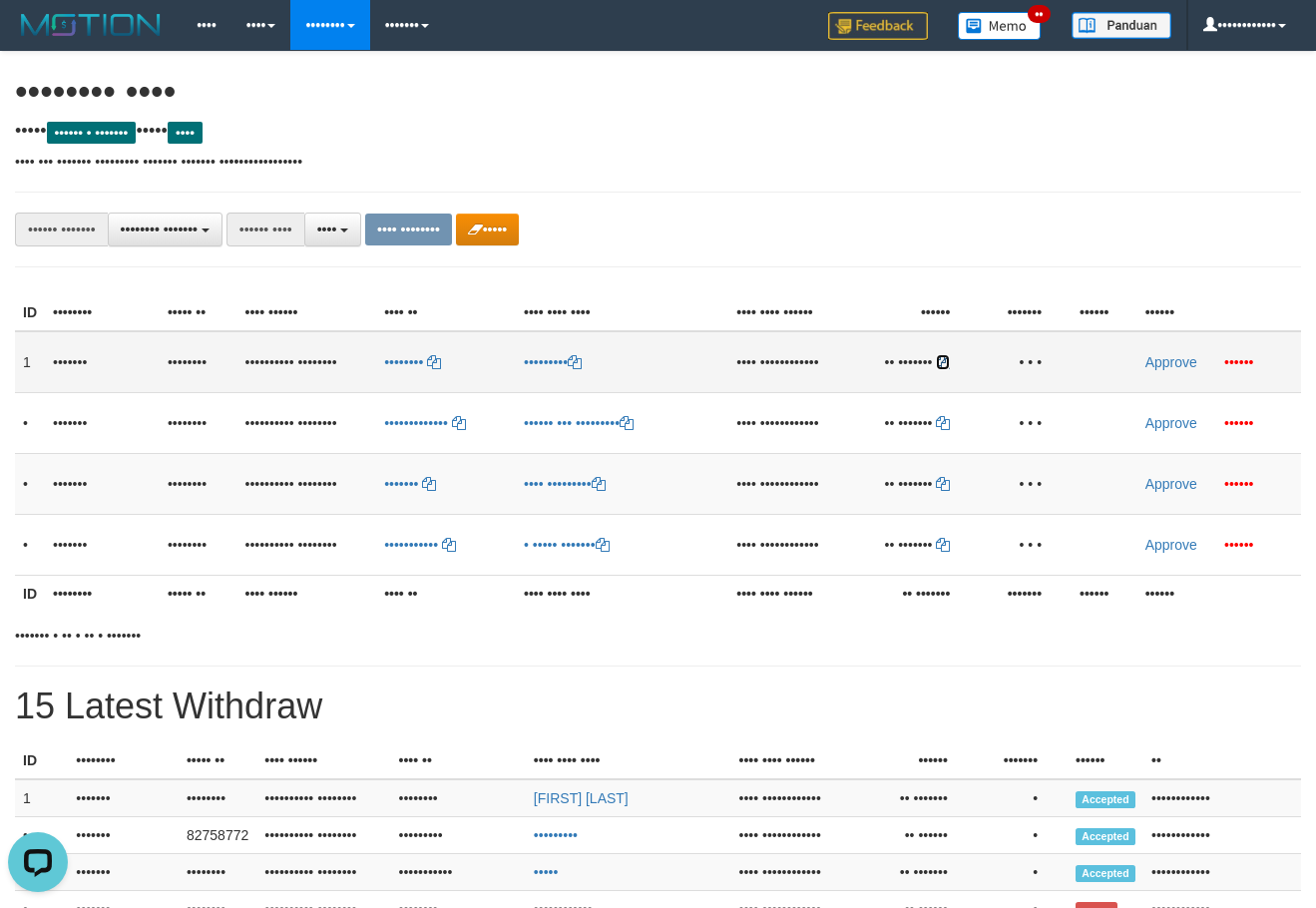 click at bounding box center [575, 362] 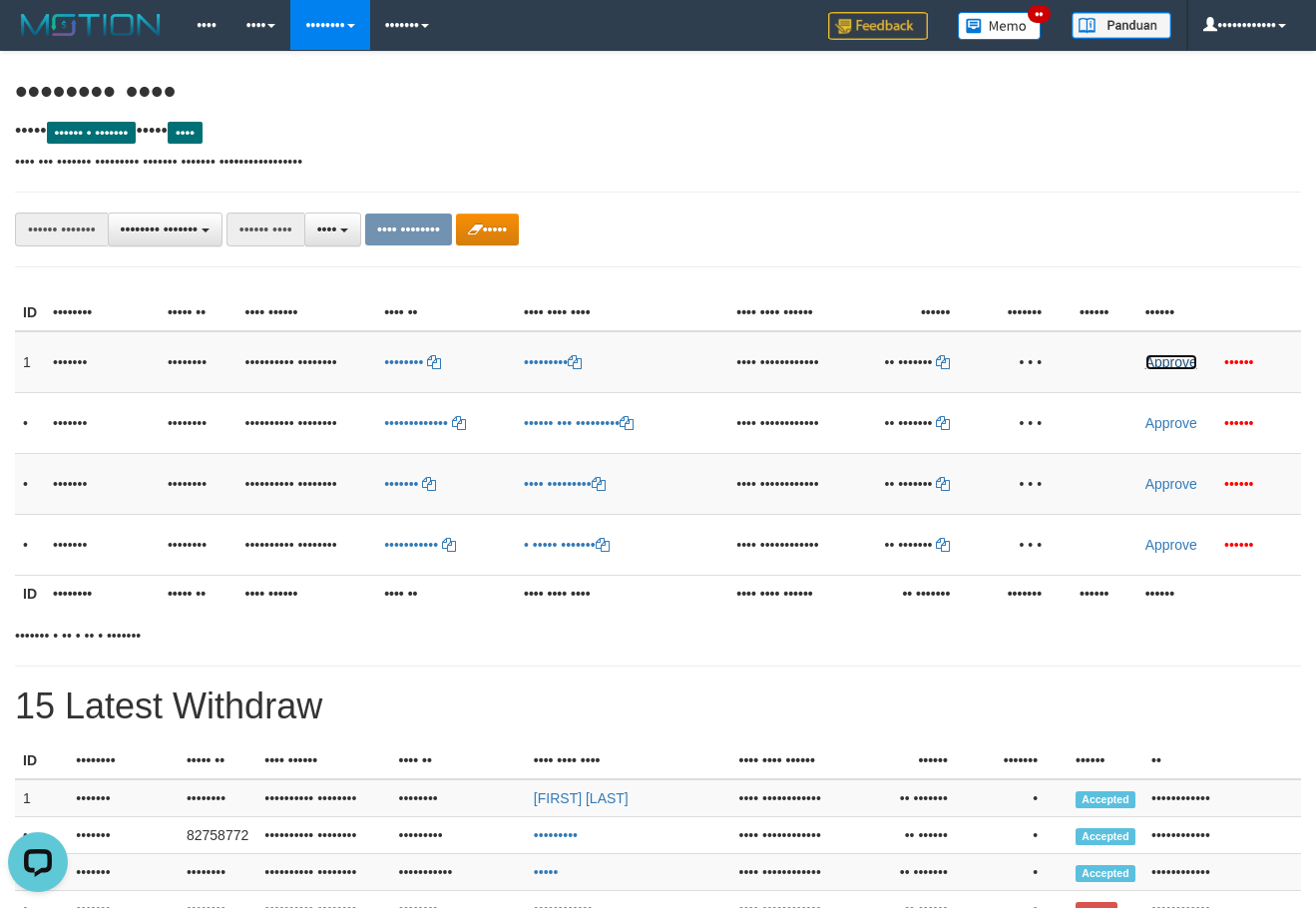 drag, startPoint x: 1169, startPoint y: 378, endPoint x: 757, endPoint y: 212, distance: 444.18465 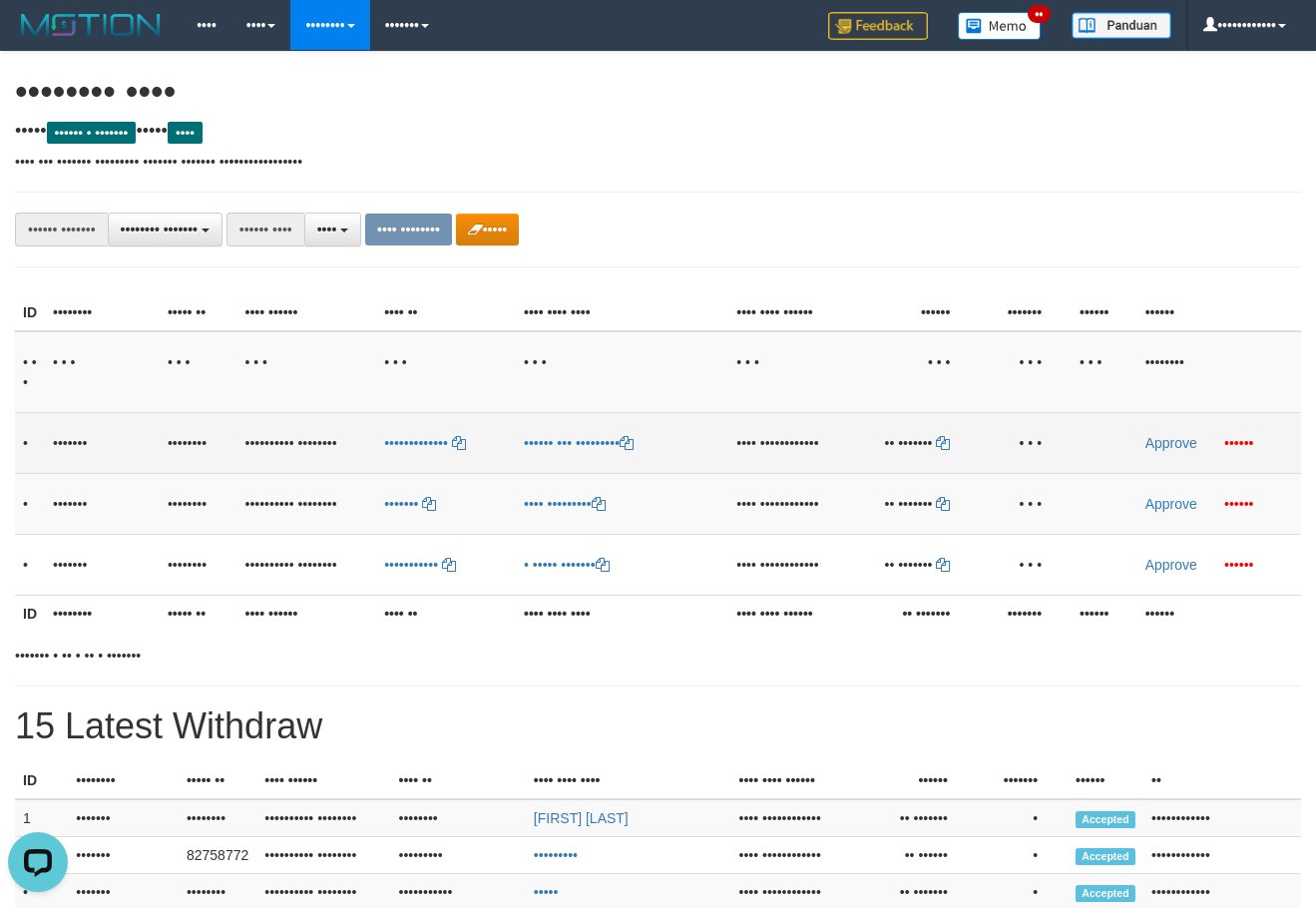 click on "••••••••••••" at bounding box center (789, 443) 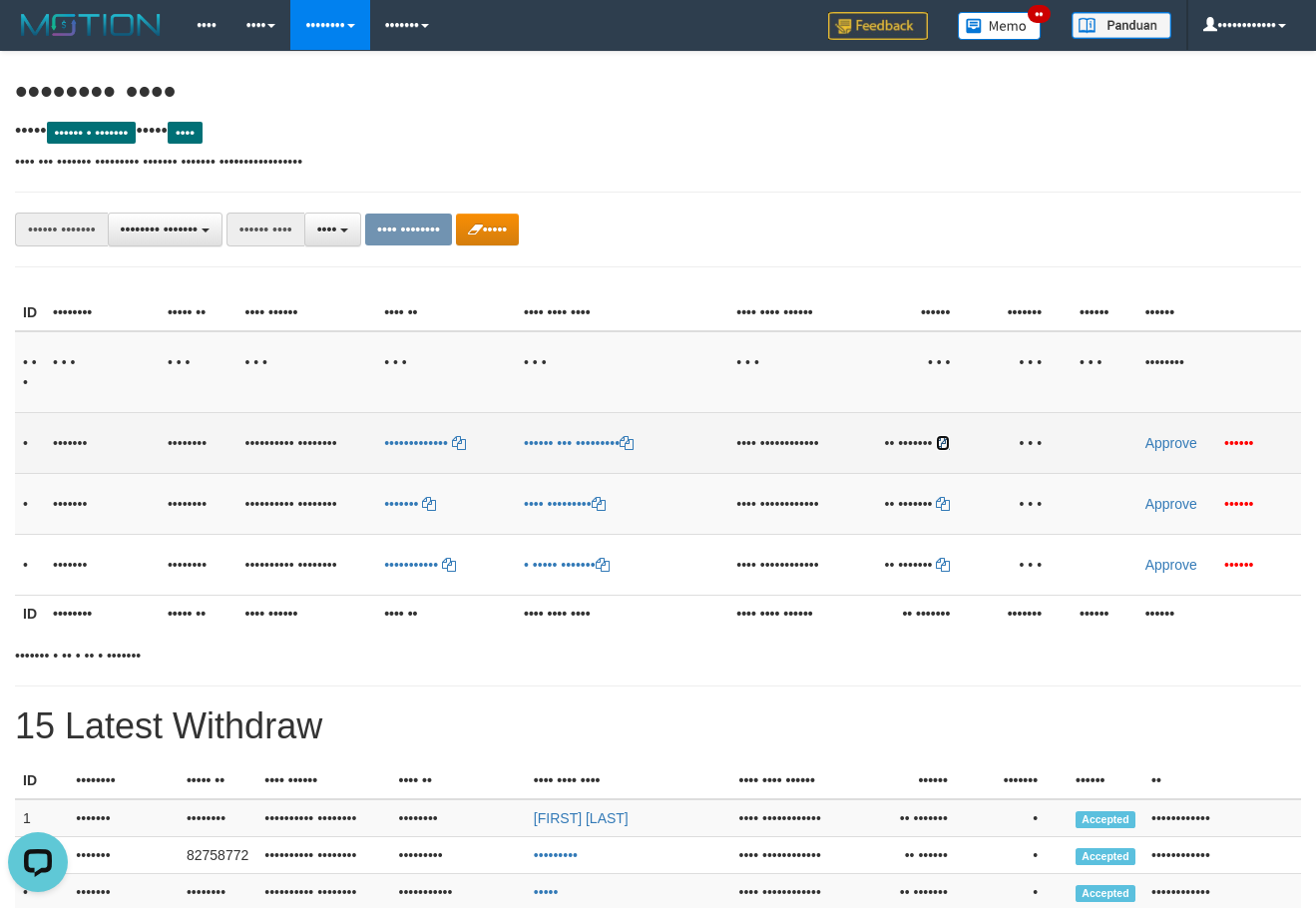 click at bounding box center [627, 443] 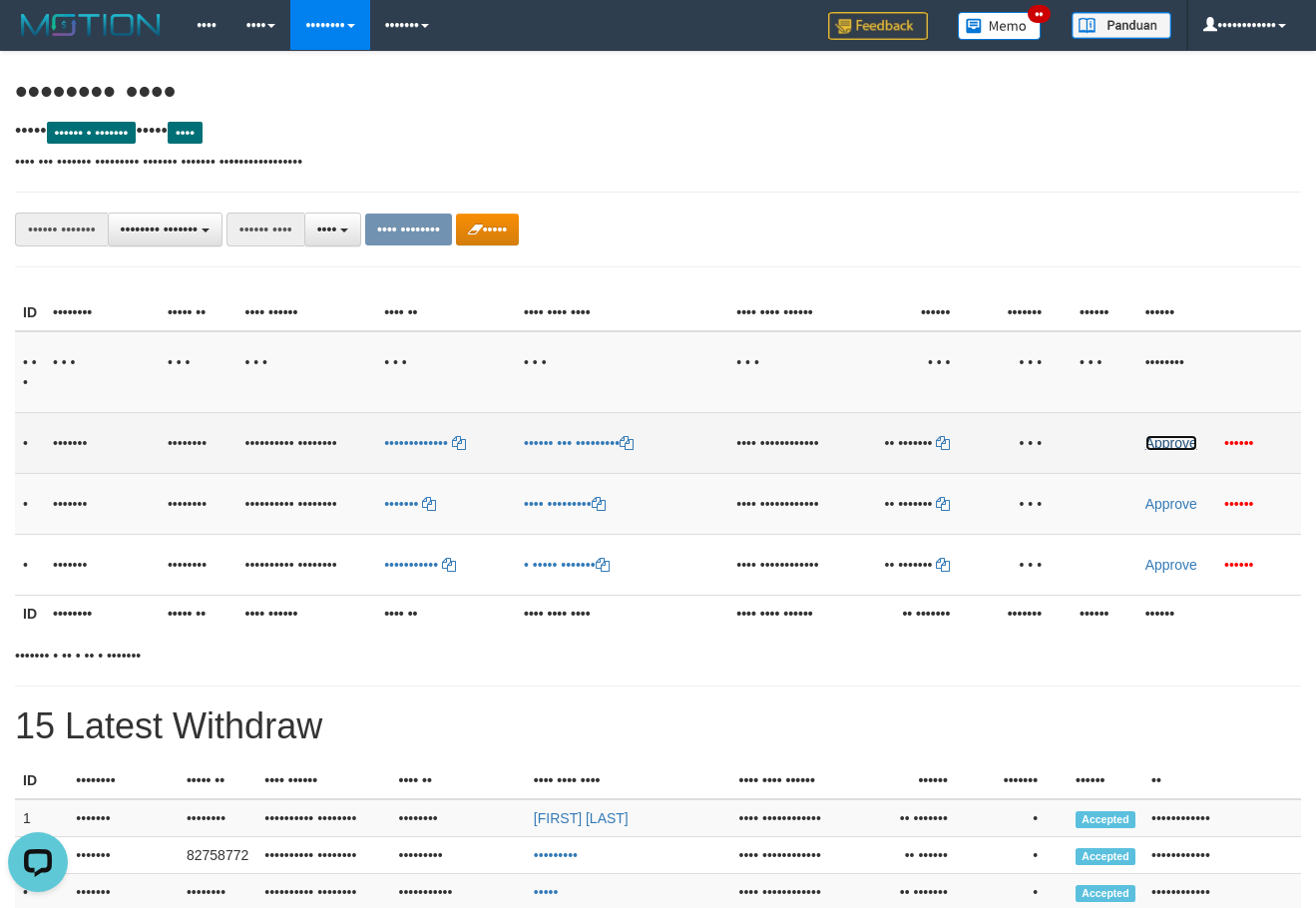 click on "Approve" at bounding box center (1171, 443) 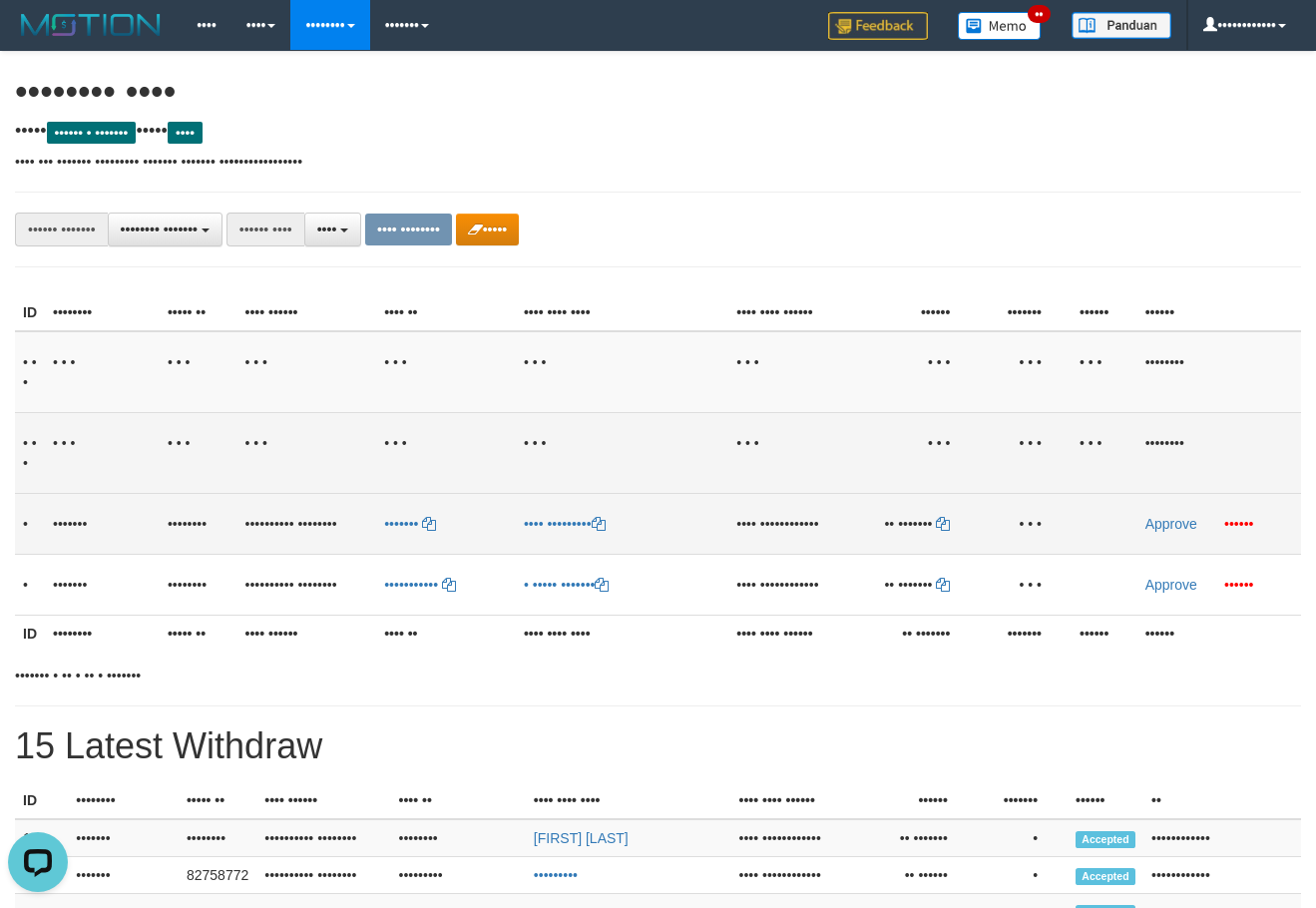 click on "••••••••••••" at bounding box center [789, 524] 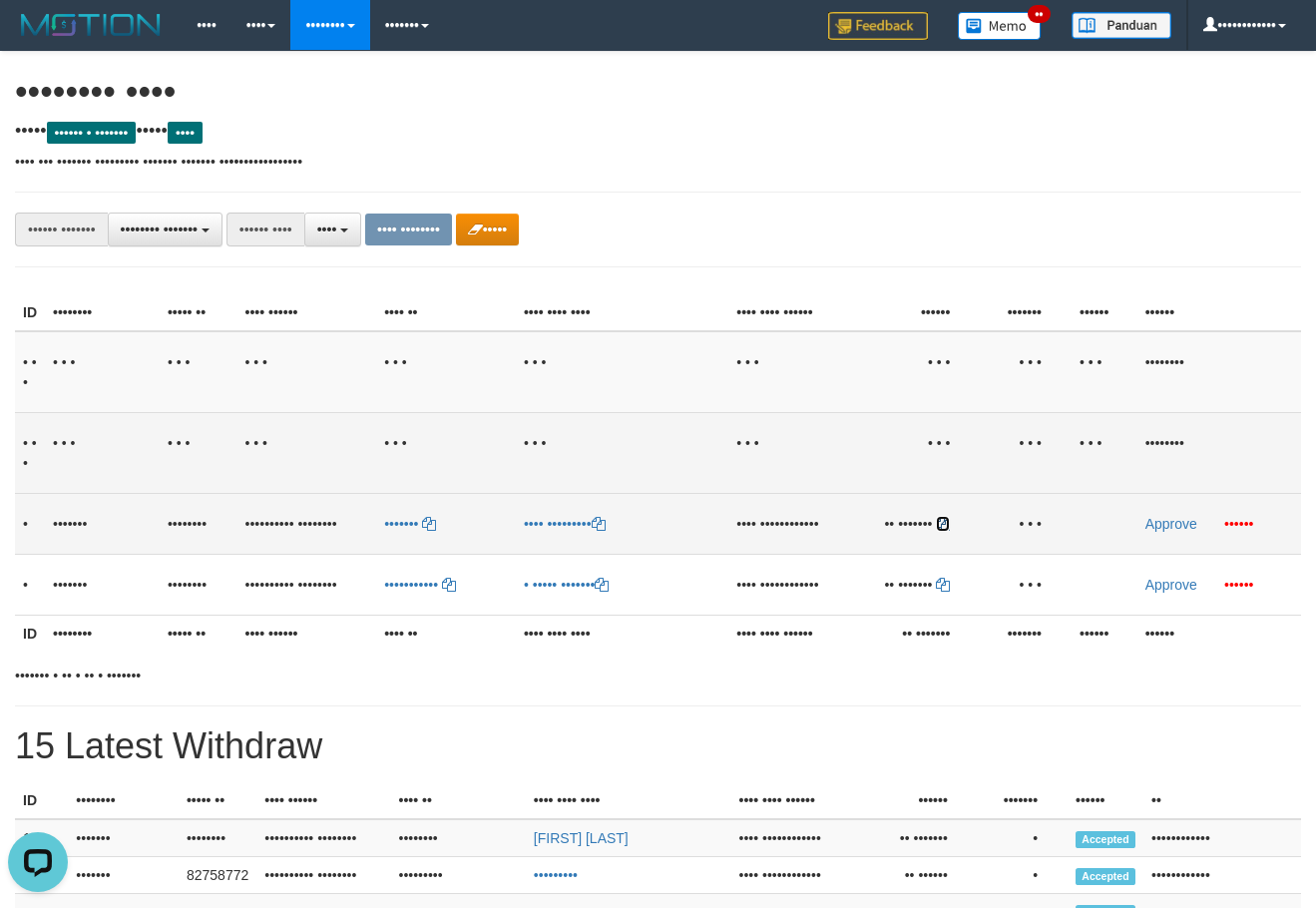 click at bounding box center [599, 524] 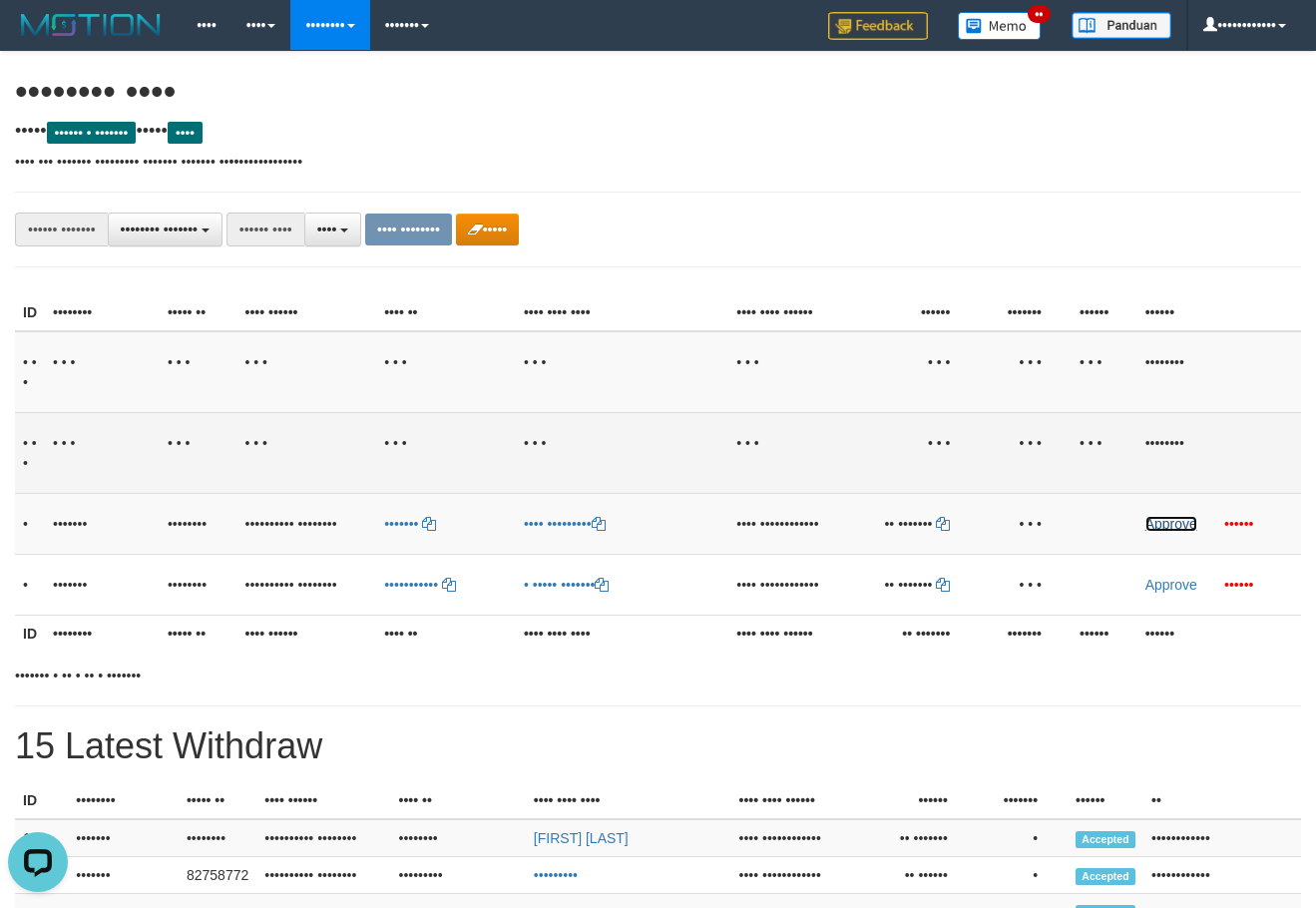 drag, startPoint x: 1155, startPoint y: 545, endPoint x: 732, endPoint y: 199, distance: 546.4842 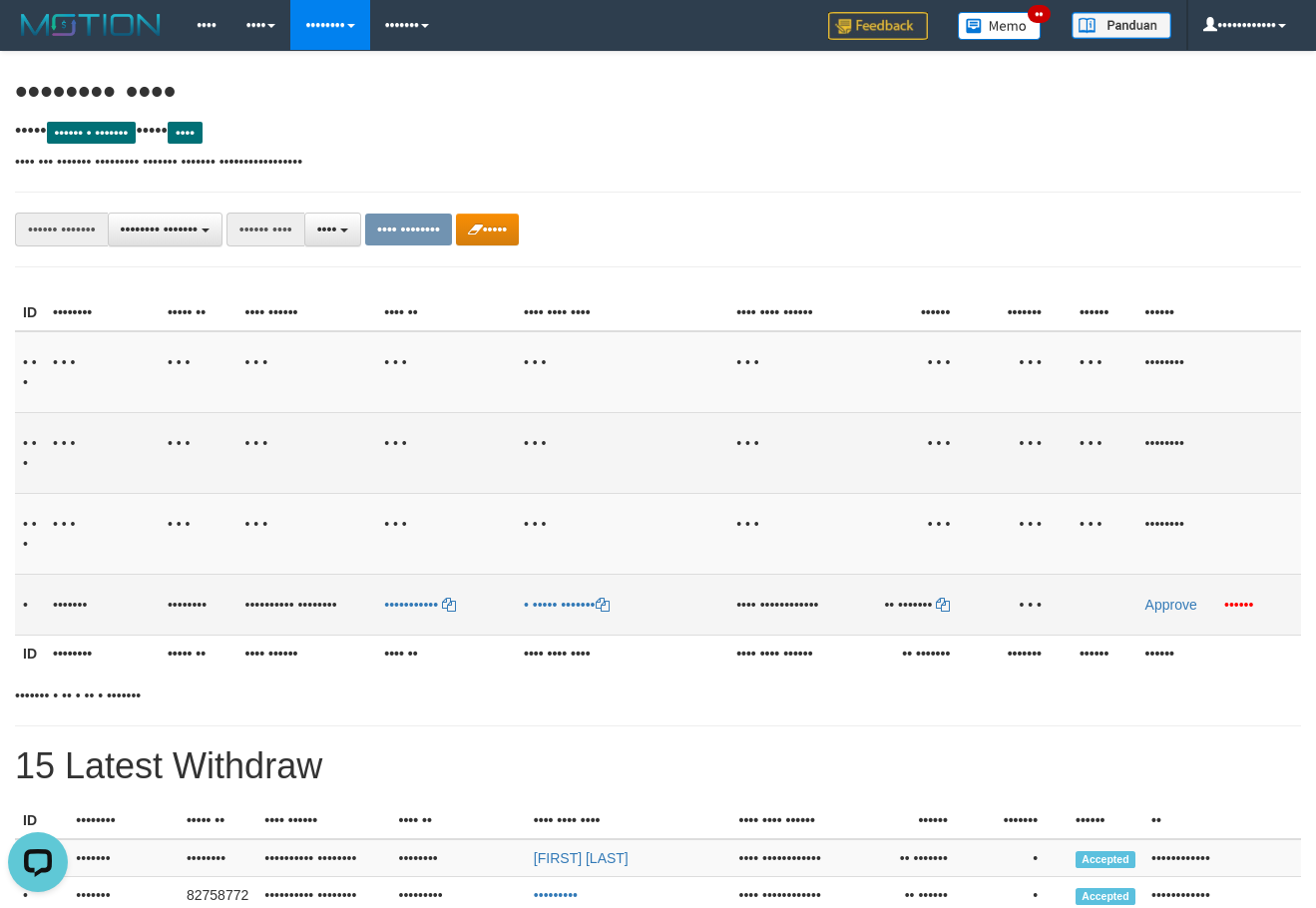 click on "••••••••••••" at bounding box center [789, 605] 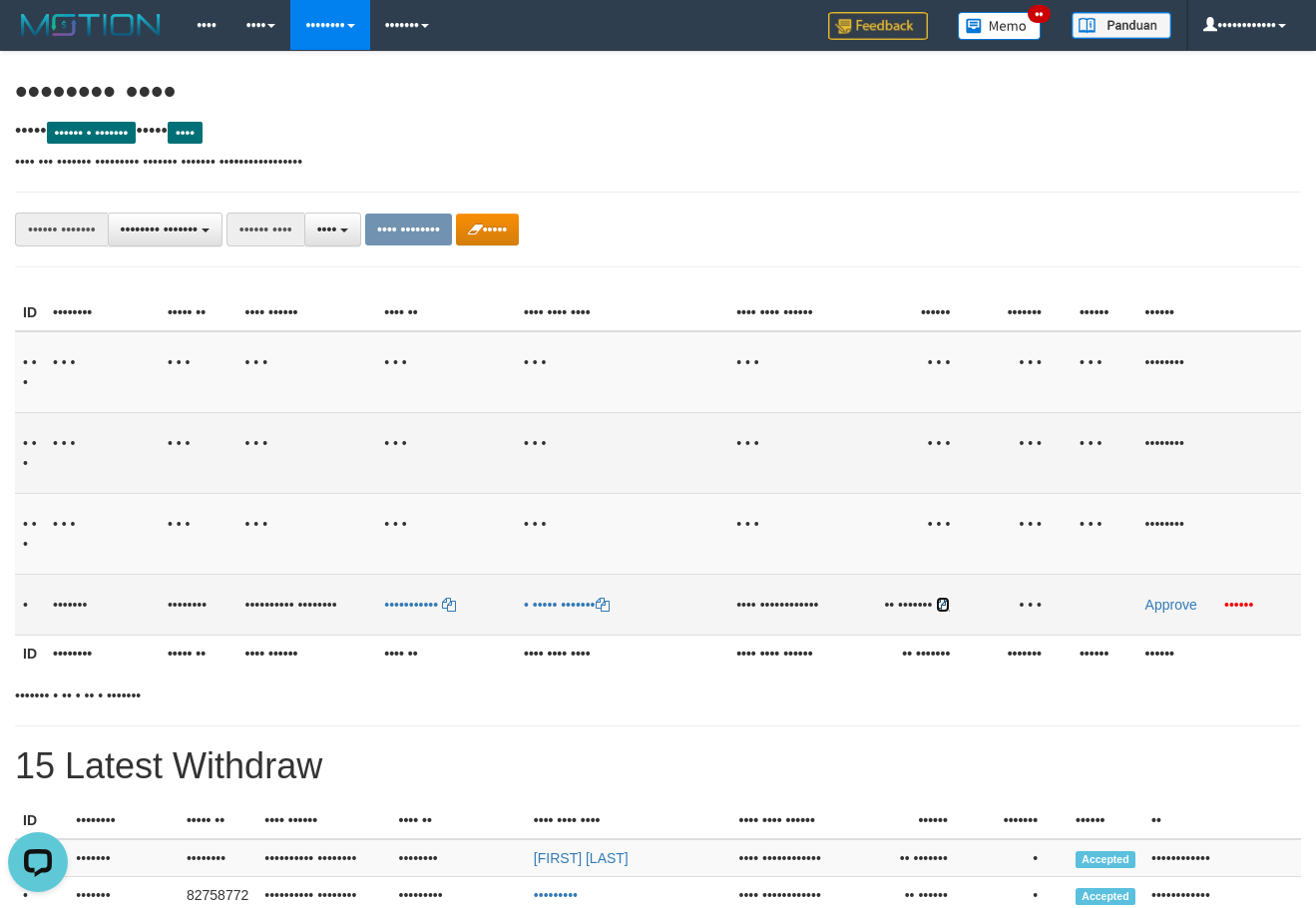 click at bounding box center (603, 605) 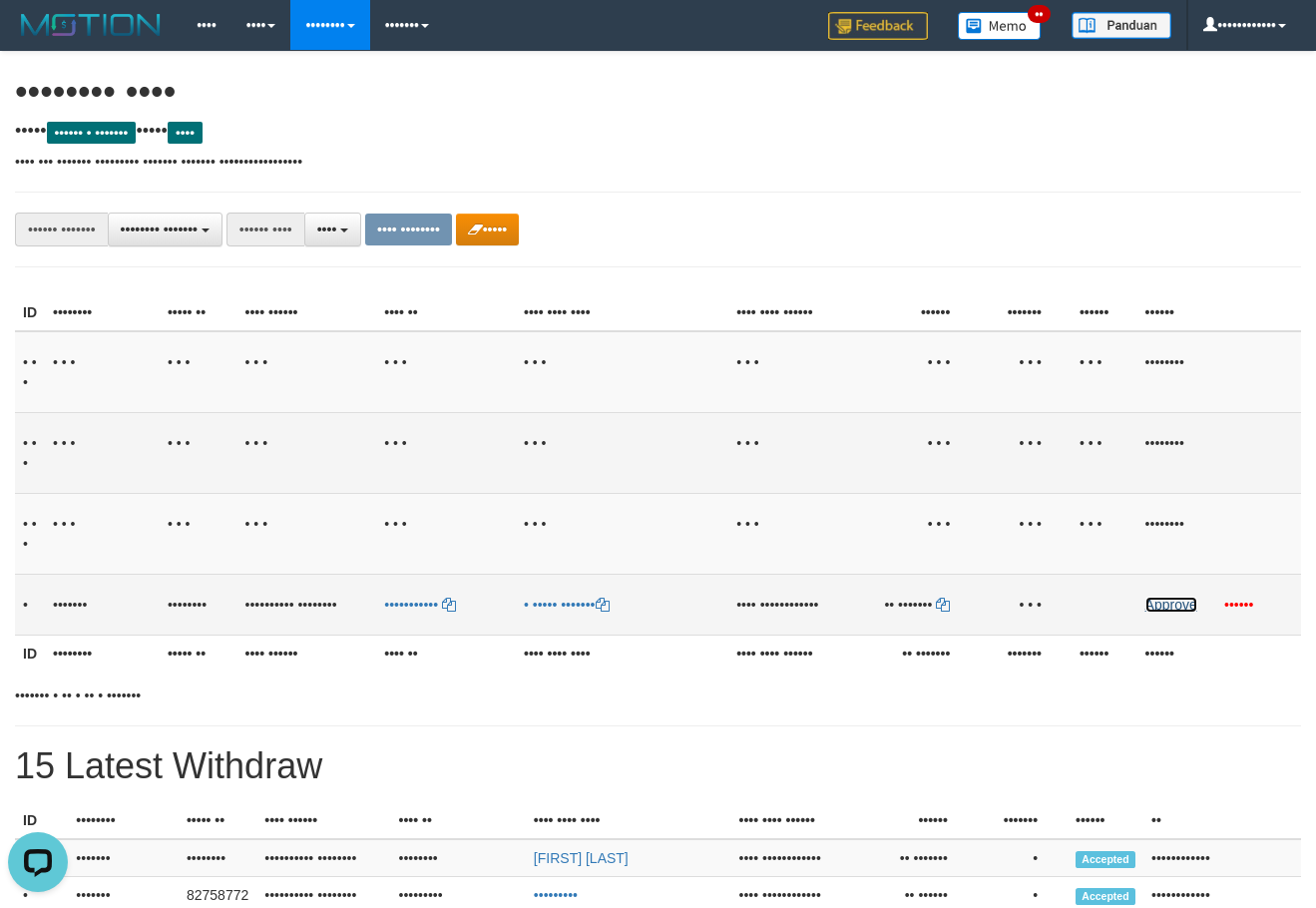click on "Approve" at bounding box center [1171, 605] 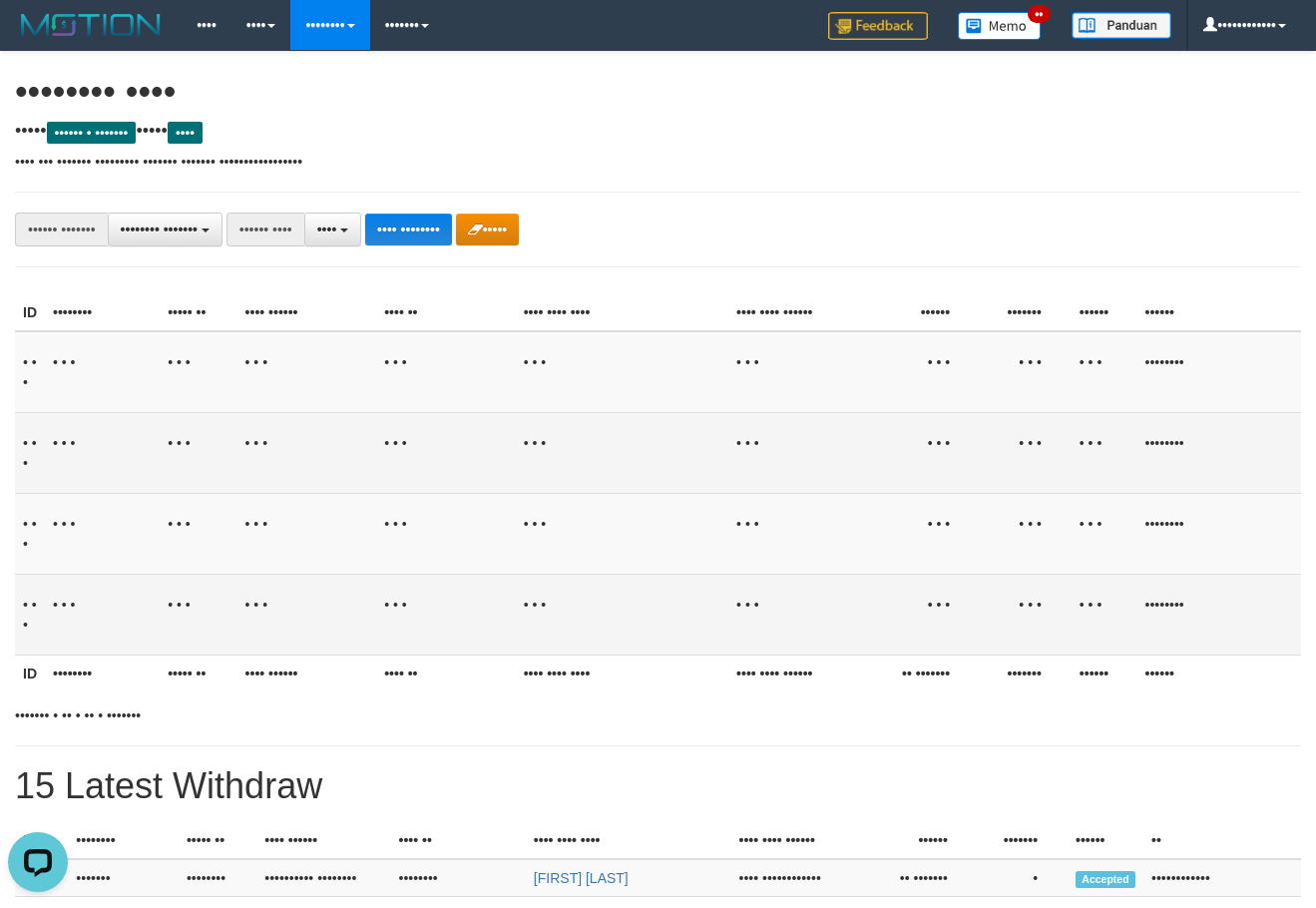 click on "•••••••• ••••
•••••   •••••• • •••••••      •••••   ••••
•••• ••• ••••••• •••••••••
••••••• ••••••• ••  ••  •••••••••••••
•••••• •••••••
••••••••••••••••
•••••••• •••••••
•••••• •••  •••••• ••••
•••••••• •••••••
•••••• ••••
•••••••
•••
•••••••
•••••••••••••
•••
•••
•••••••
••••
•••••
•••••••
••••••••
•••••••••••••••
•••
•••••
•••••••
••••
•••••••••
••••••
••••
••••••
•••
•••••••
••••
••••
•••••••
•••••
•••
••••
•••••• •••  • ••• •  •••••• ••••
•••
•" at bounding box center [658, 952] 